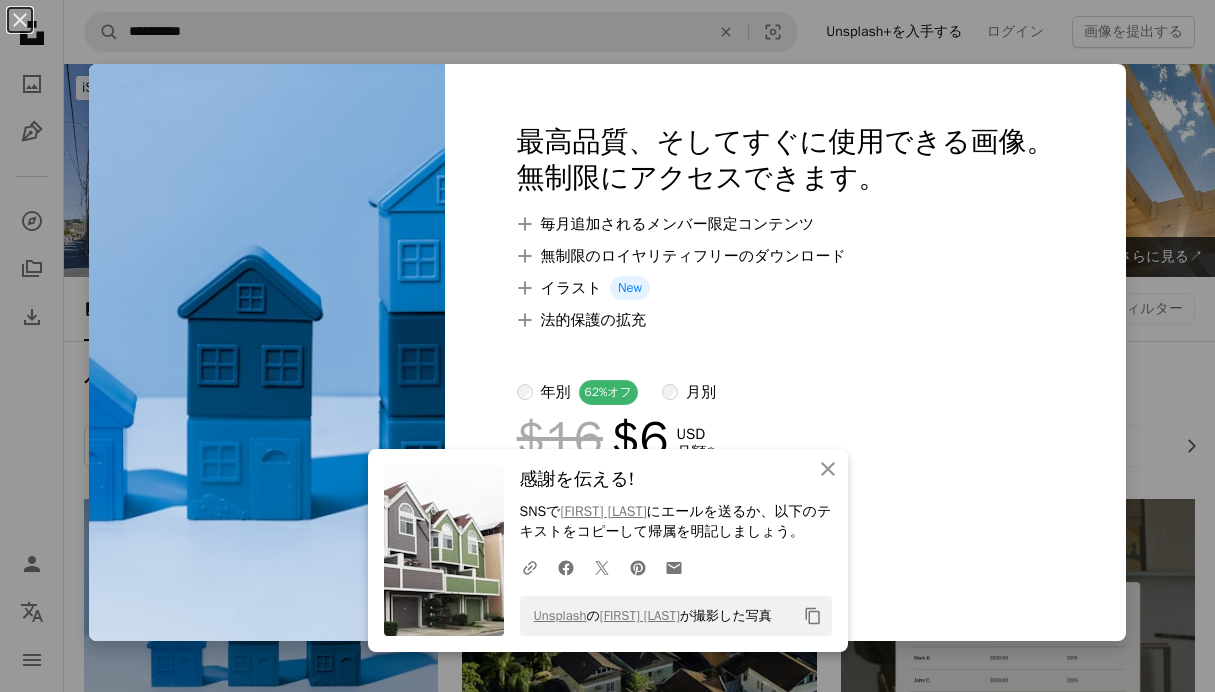 scroll, scrollTop: 400, scrollLeft: 0, axis: vertical 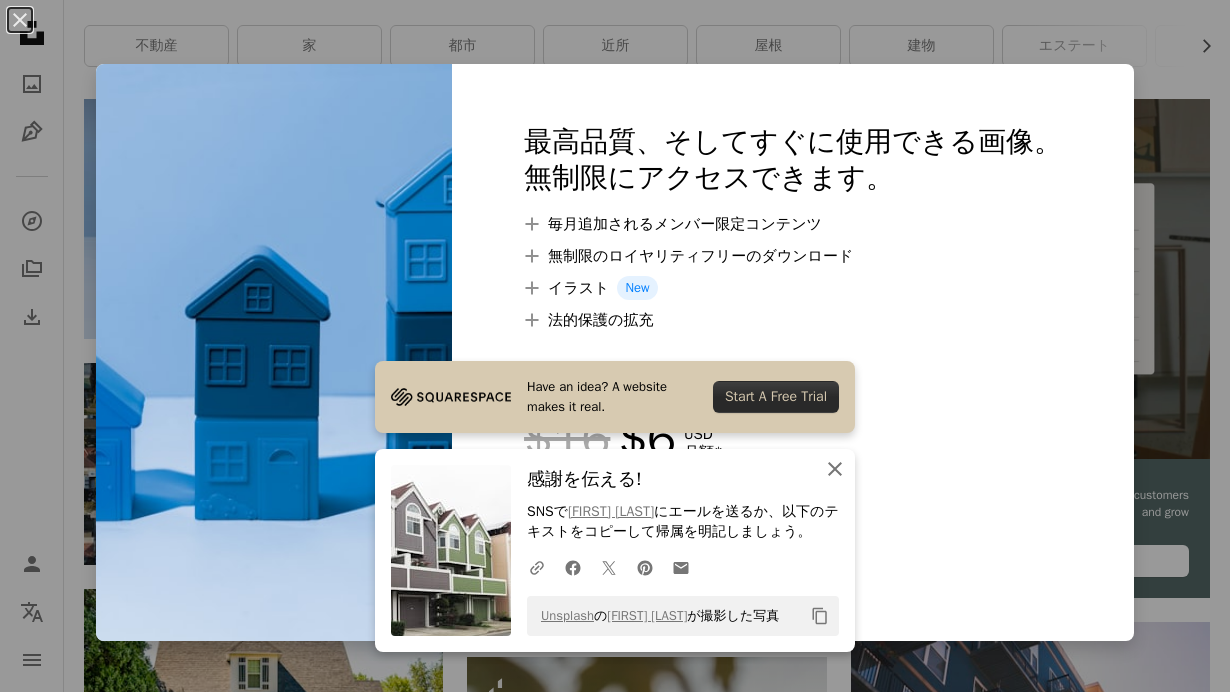 click on "An X shape" 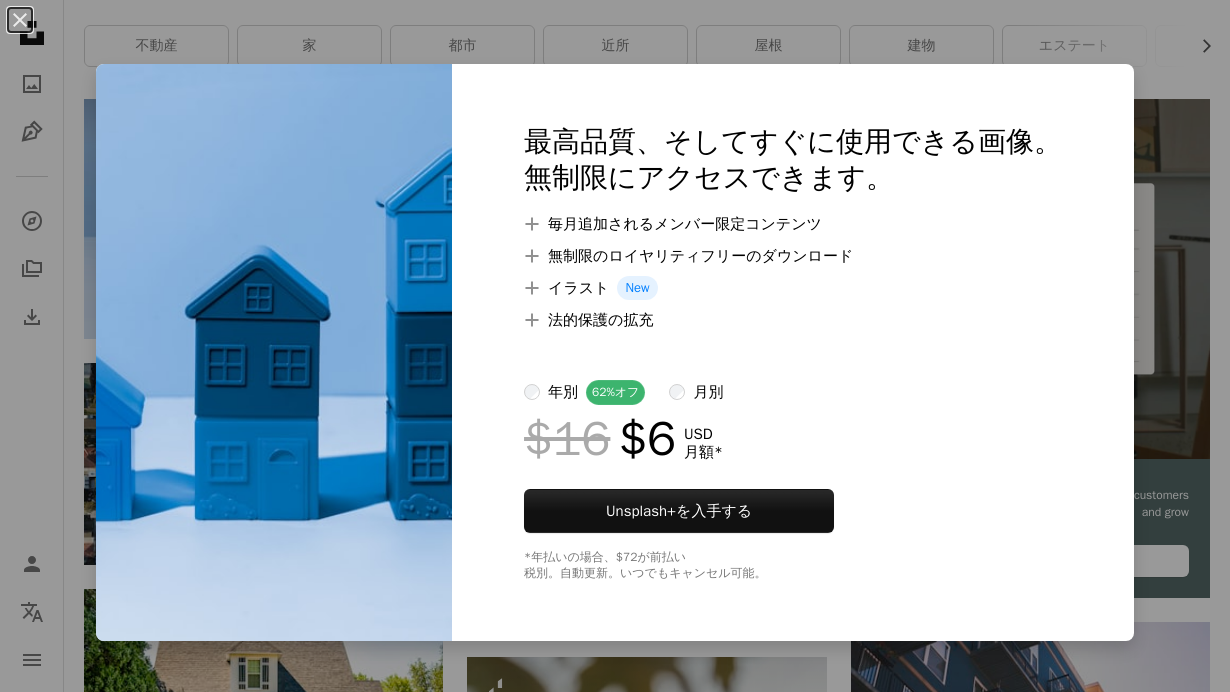 click on "An X shape 最高品質、そしてすぐに使用できる画像。 無制限にアクセスできます。 A plus sign 毎月追加されるメンバー限定コンテンツ A plus sign 無制限のロイヤリティフリーのダウンロード A plus sign イラスト  New A plus sign 法的保護の拡充 年別 62% オフ 月別 $16   $6 USD 月額 * Unsplash+ を入手する *年払いの場合、 $72 が前払い 税別。自動更新。いつでもキャンセル可能。" at bounding box center [615, 346] 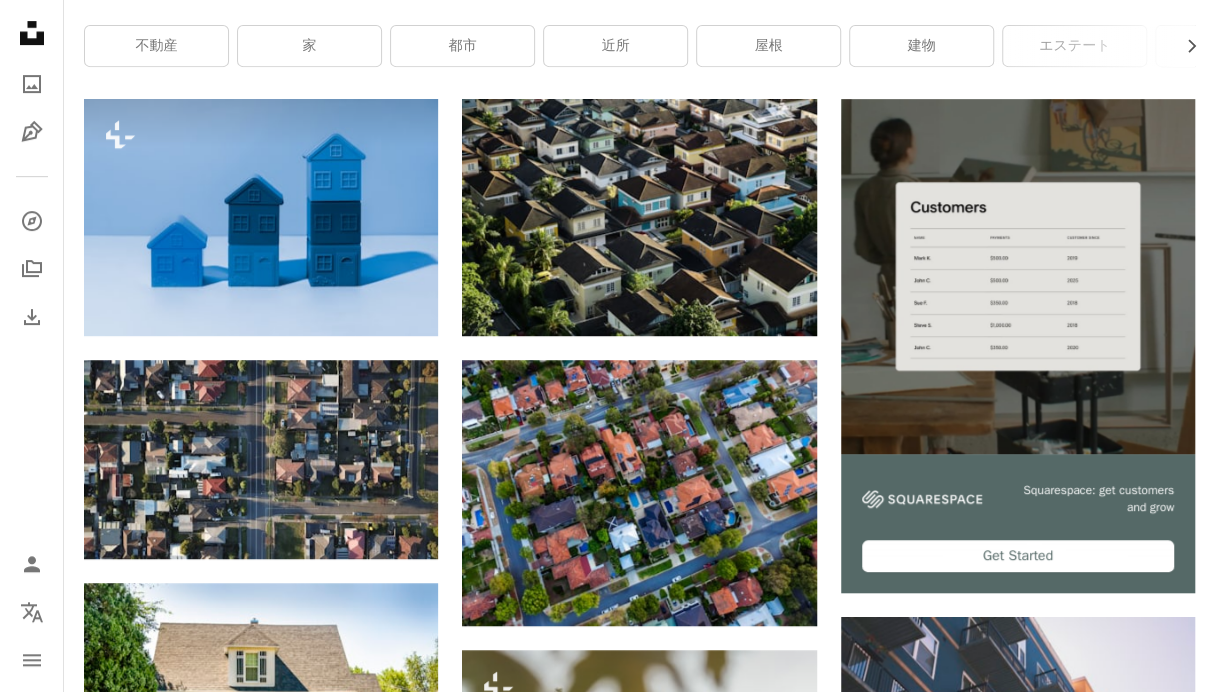 scroll, scrollTop: 0, scrollLeft: 0, axis: both 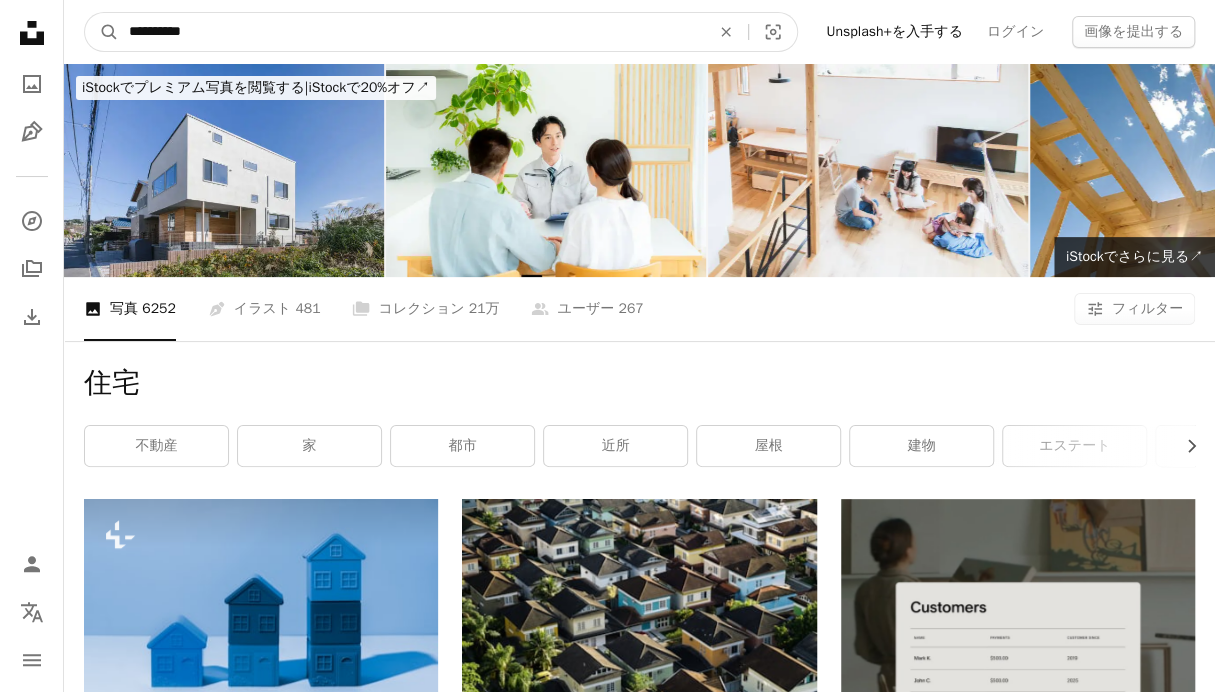 drag, startPoint x: 238, startPoint y: 31, endPoint x: 178, endPoint y: 34, distance: 60.074955 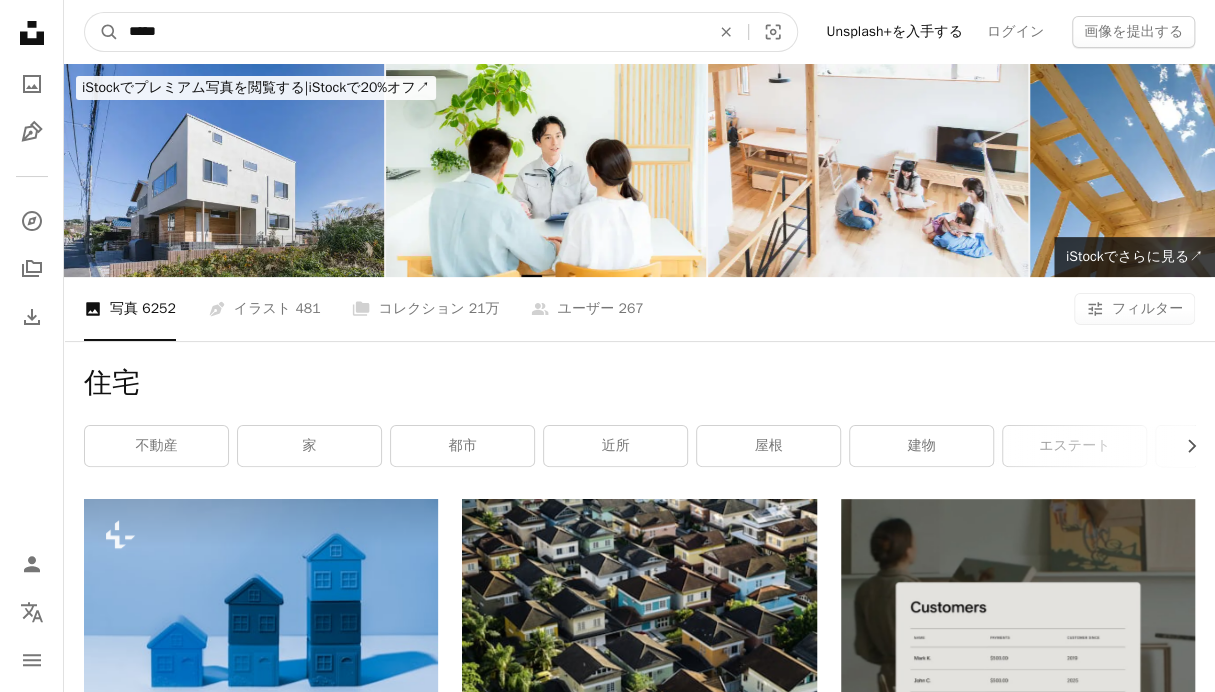 type on "*****" 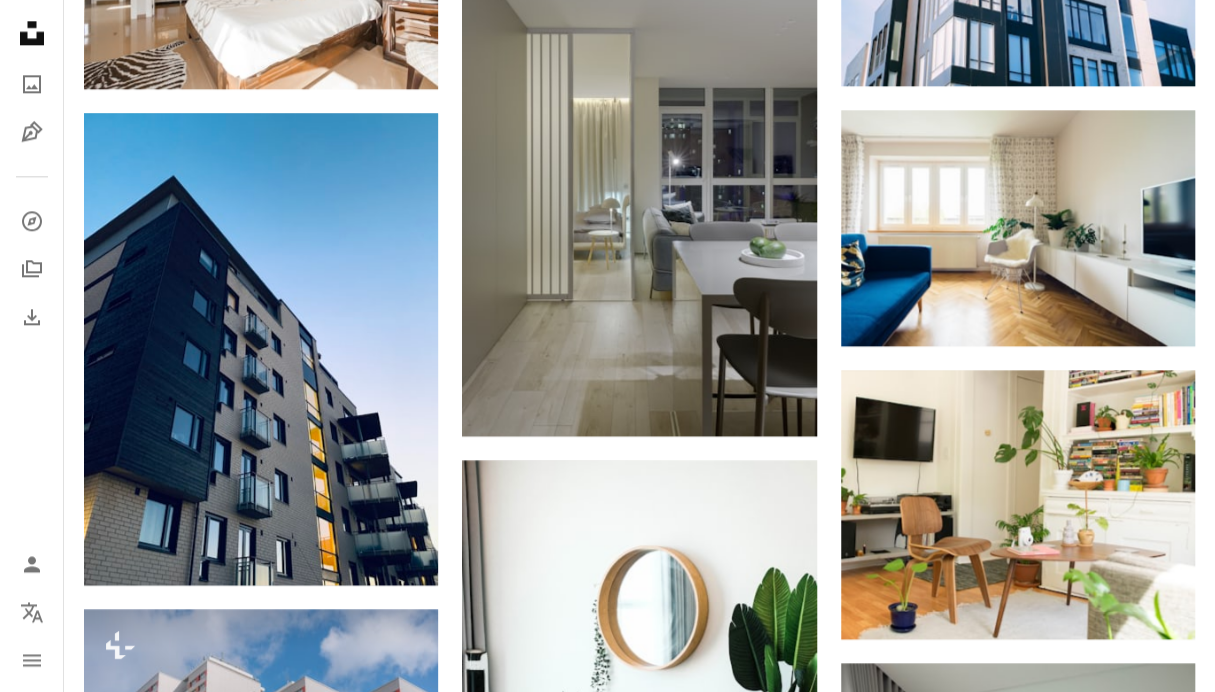 scroll, scrollTop: 1400, scrollLeft: 0, axis: vertical 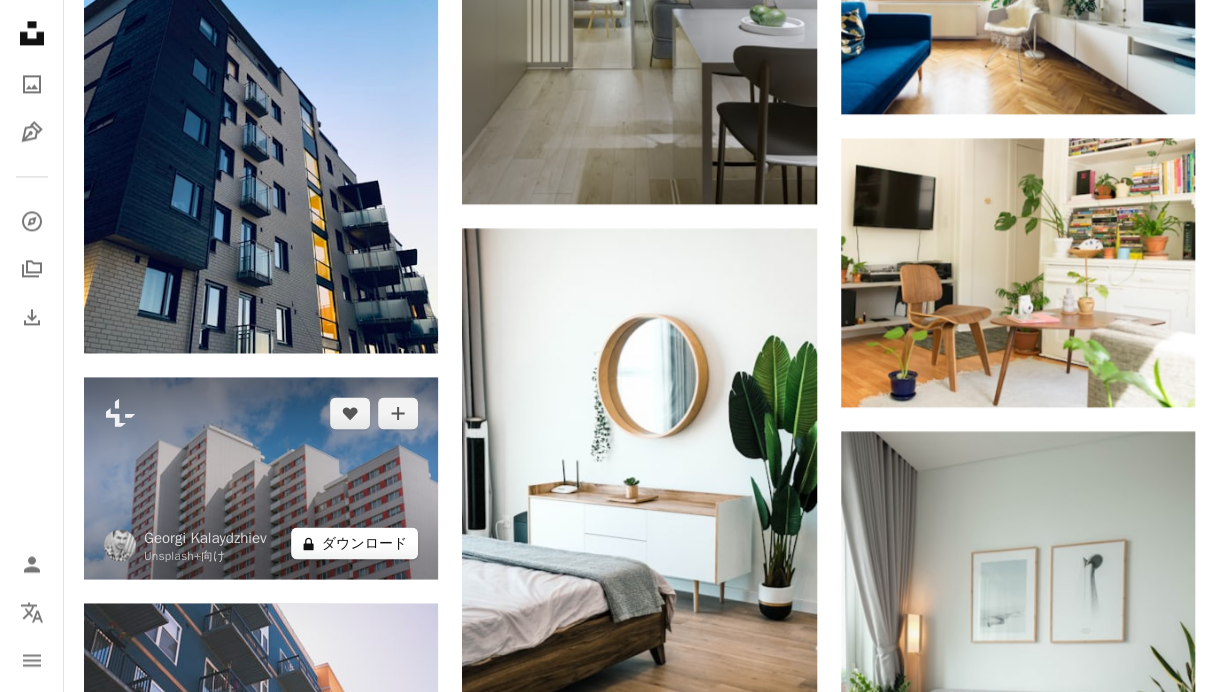 click on "A lock ダウンロード" at bounding box center [355, 543] 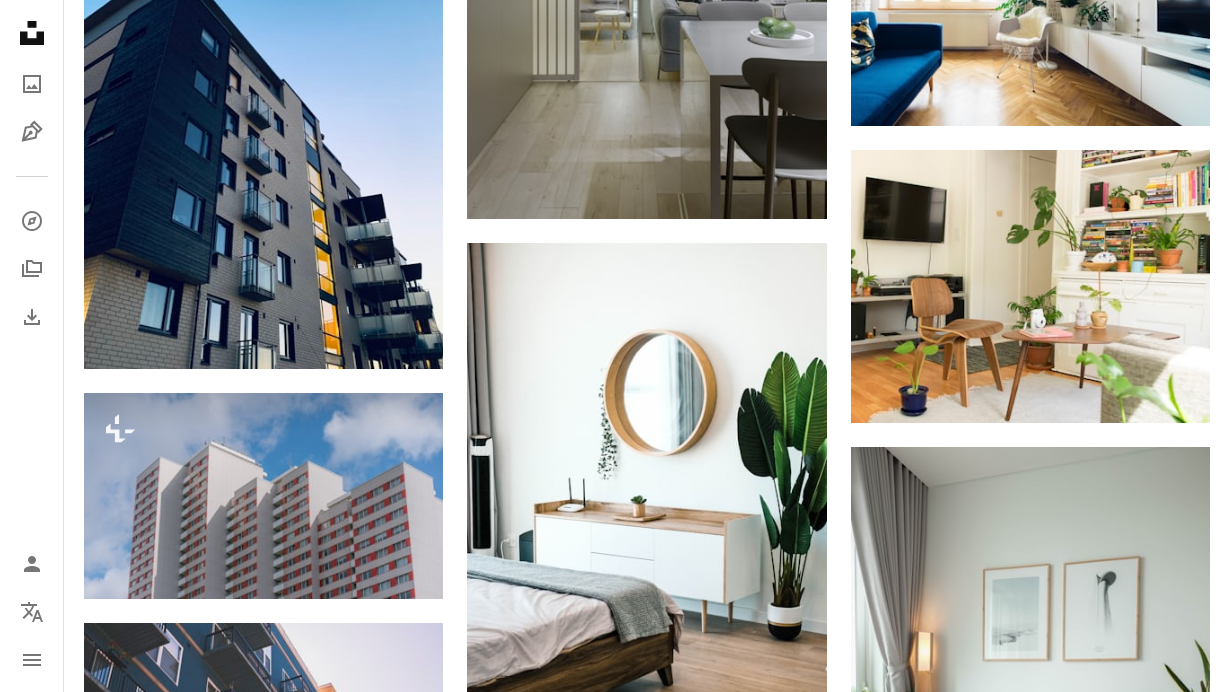 click on "An X shape 最高品質、そしてすぐに使用できる画像。 無制限にアクセスできます。 A plus sign 毎月追加されるメンバー限定コンテンツ A plus sign 無制限のロイヤリティフリーのダウンロード A plus sign イラスト  New A plus sign 法的保護の拡充 年別 62% オフ 月別 $16   $6 USD 月額 * Unsplash+ を入手する *年払いの場合、 $72 が前払い 税別。自動更新。いつでもキャンセル可能。" at bounding box center (615, 4461) 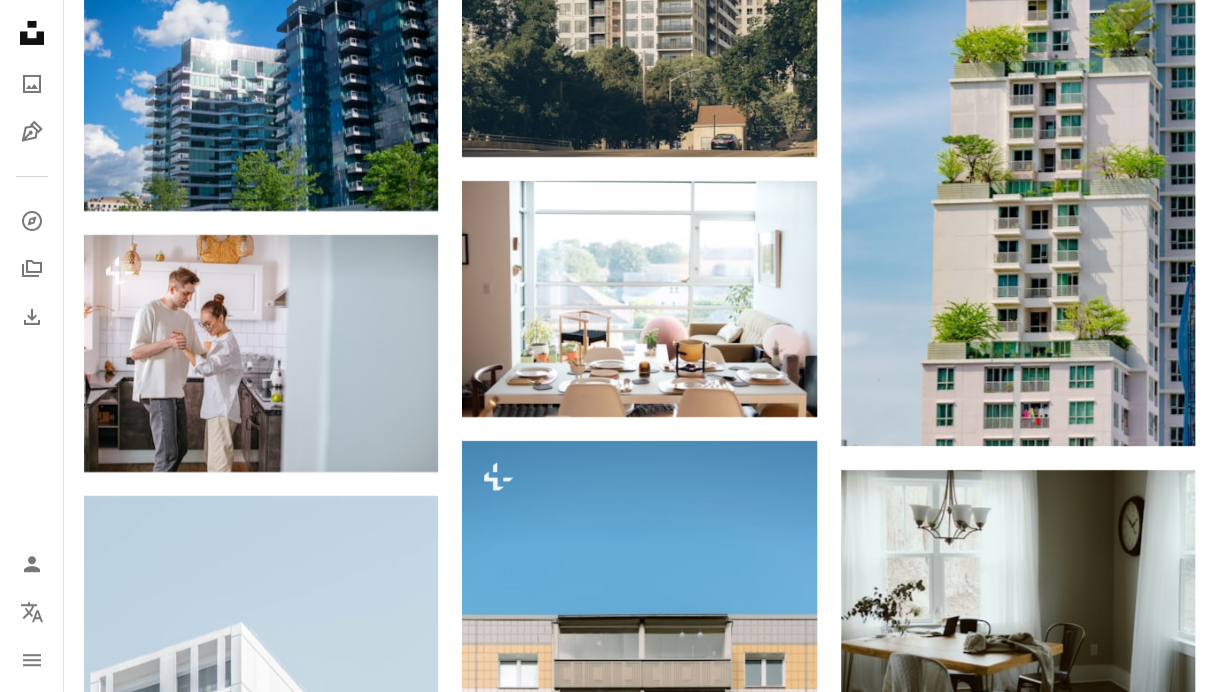 scroll, scrollTop: 10500, scrollLeft: 0, axis: vertical 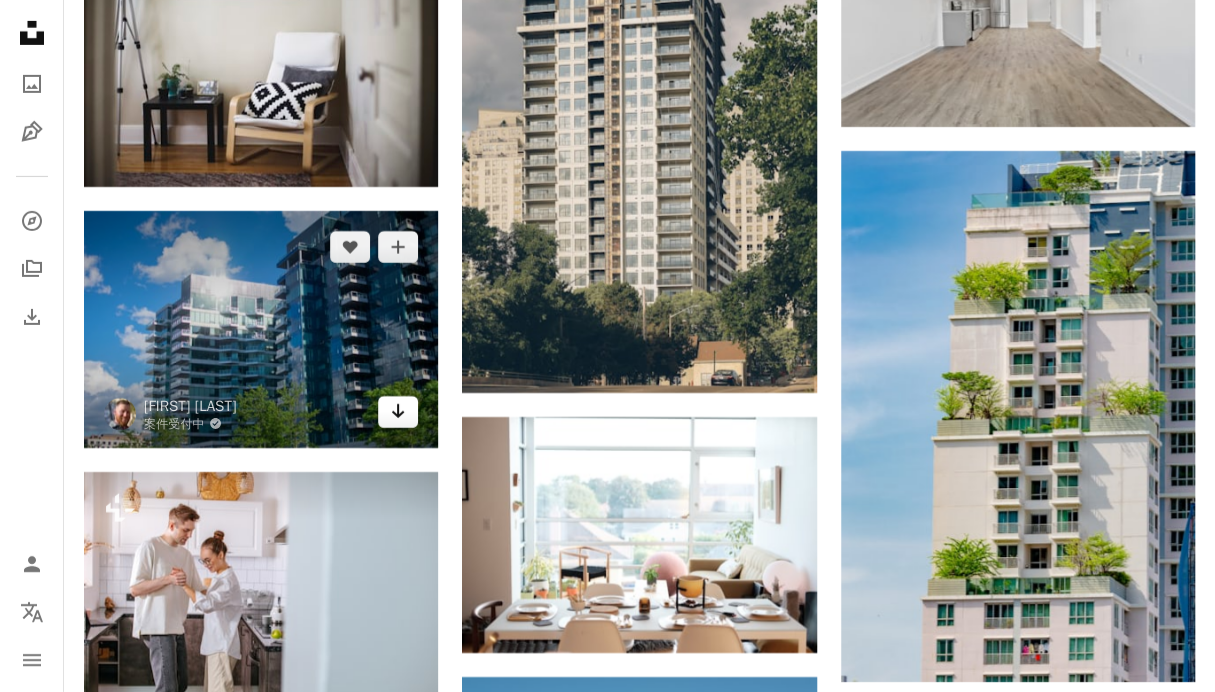 click on "Arrow pointing down" 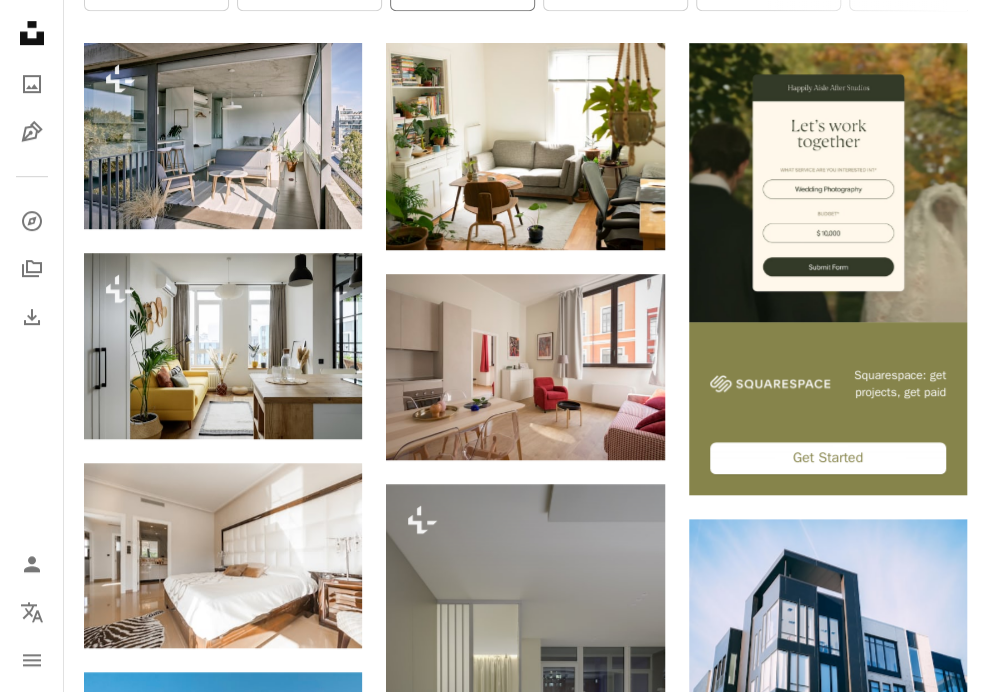 scroll, scrollTop: 0, scrollLeft: 0, axis: both 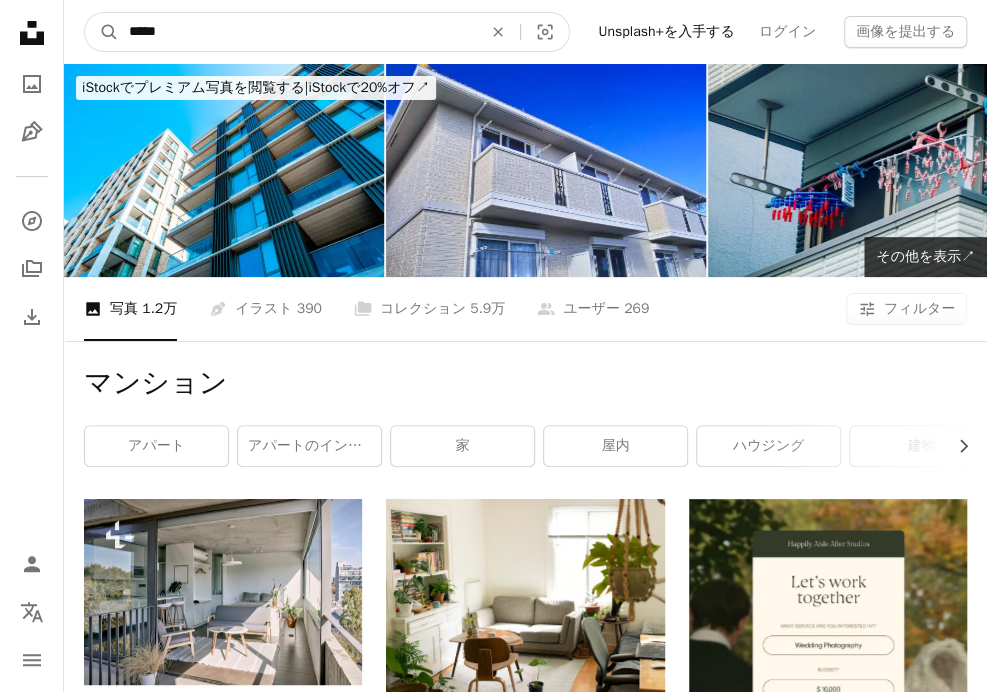 drag, startPoint x: 194, startPoint y: 29, endPoint x: 62, endPoint y: 26, distance: 132.03409 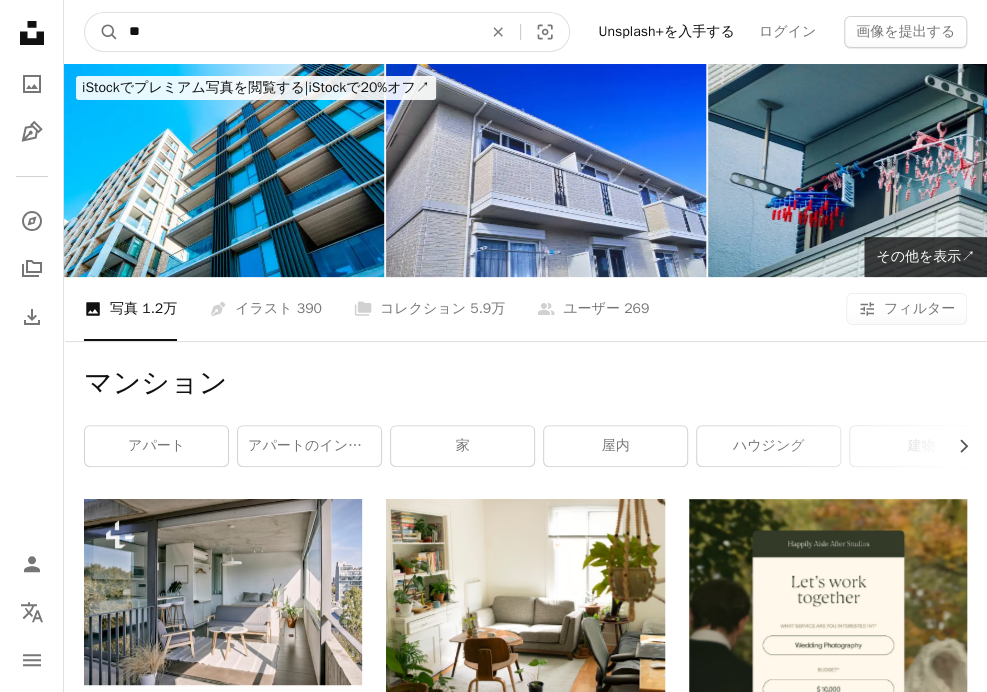 type on "**" 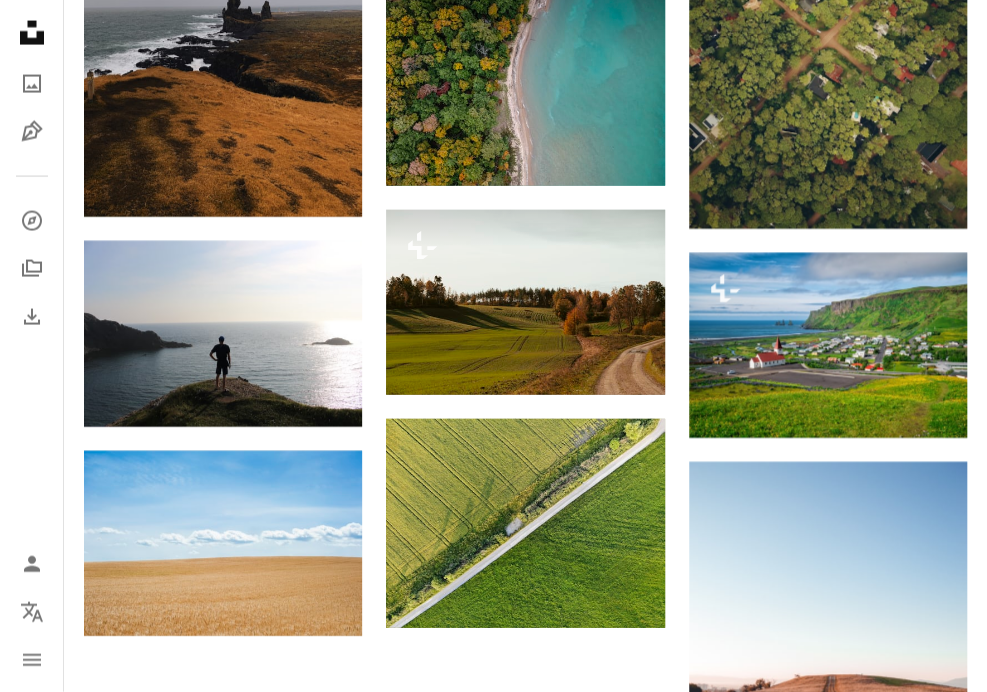 scroll, scrollTop: 2100, scrollLeft: 0, axis: vertical 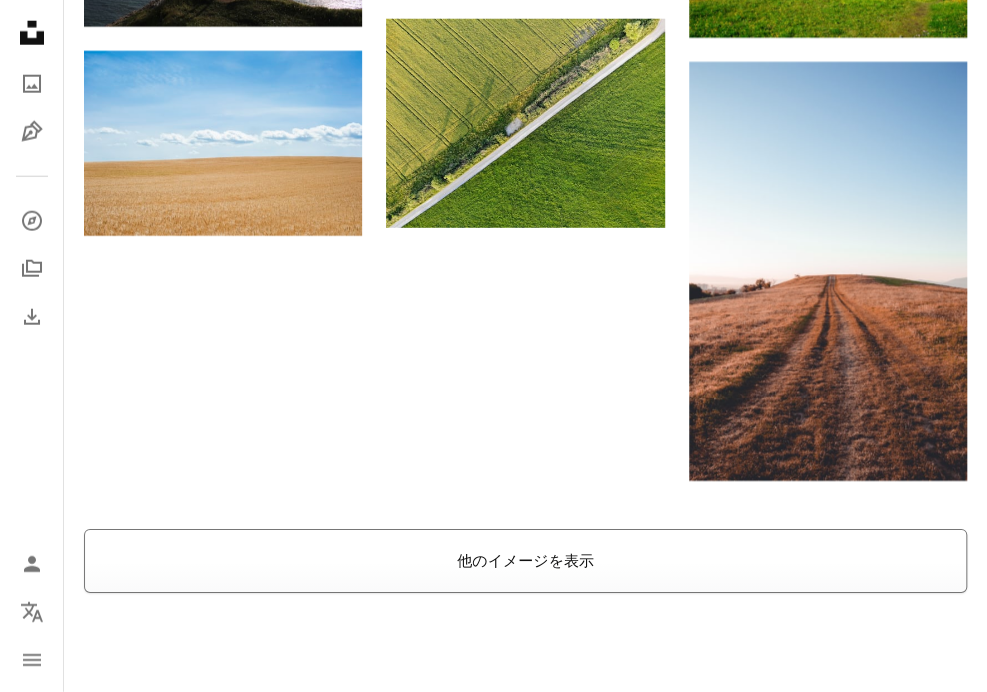 click on "他のイメージを表示" at bounding box center [525, 561] 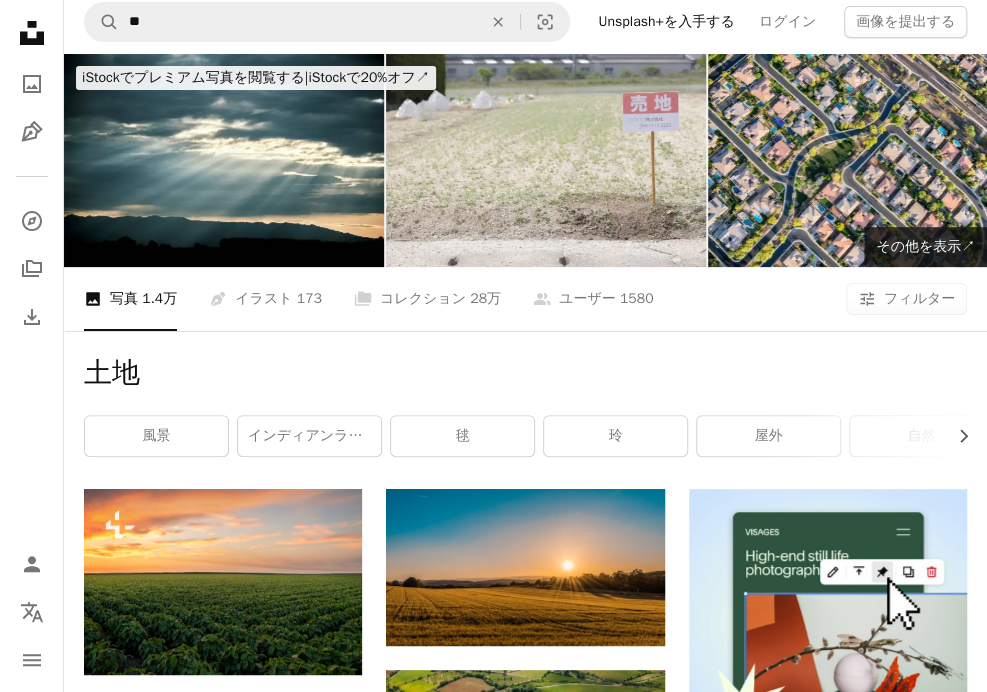 scroll, scrollTop: 0, scrollLeft: 0, axis: both 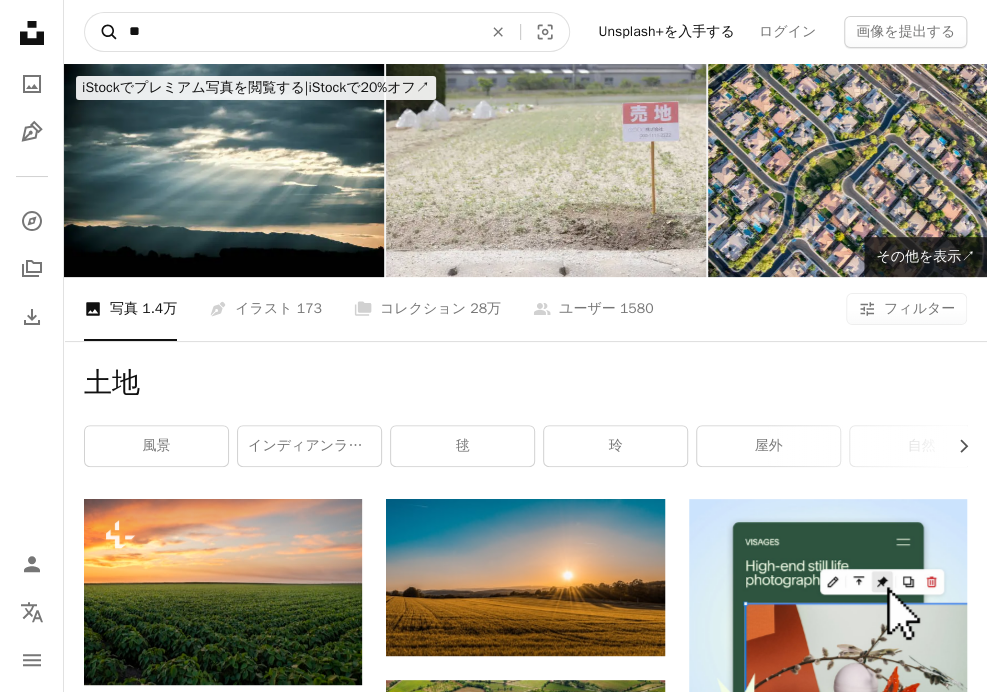 drag, startPoint x: 228, startPoint y: 41, endPoint x: 104, endPoint y: 23, distance: 125.299644 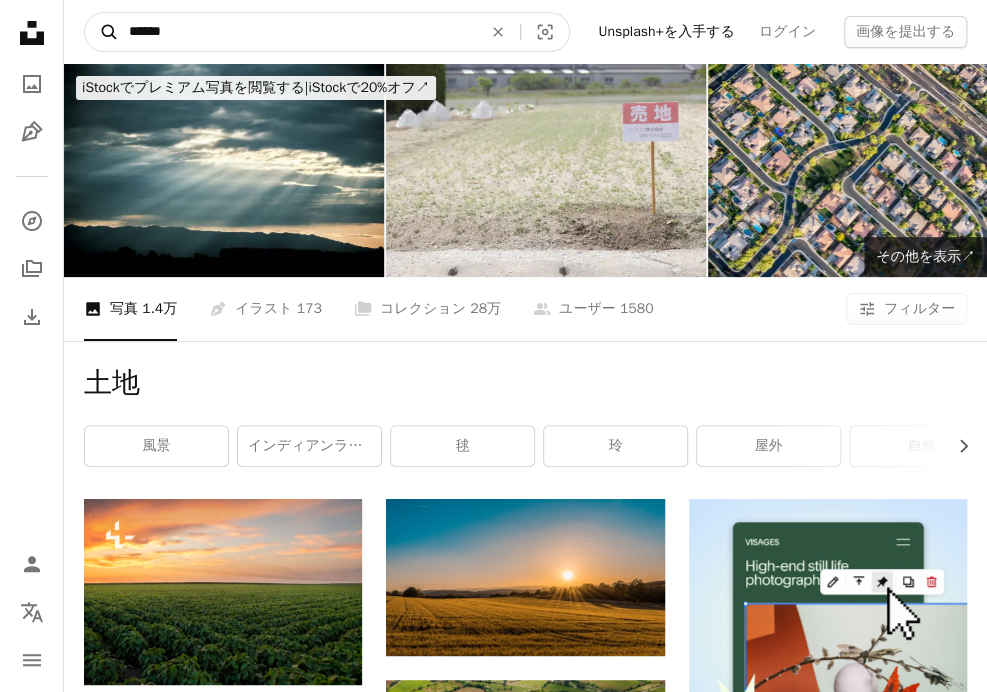 type on "***" 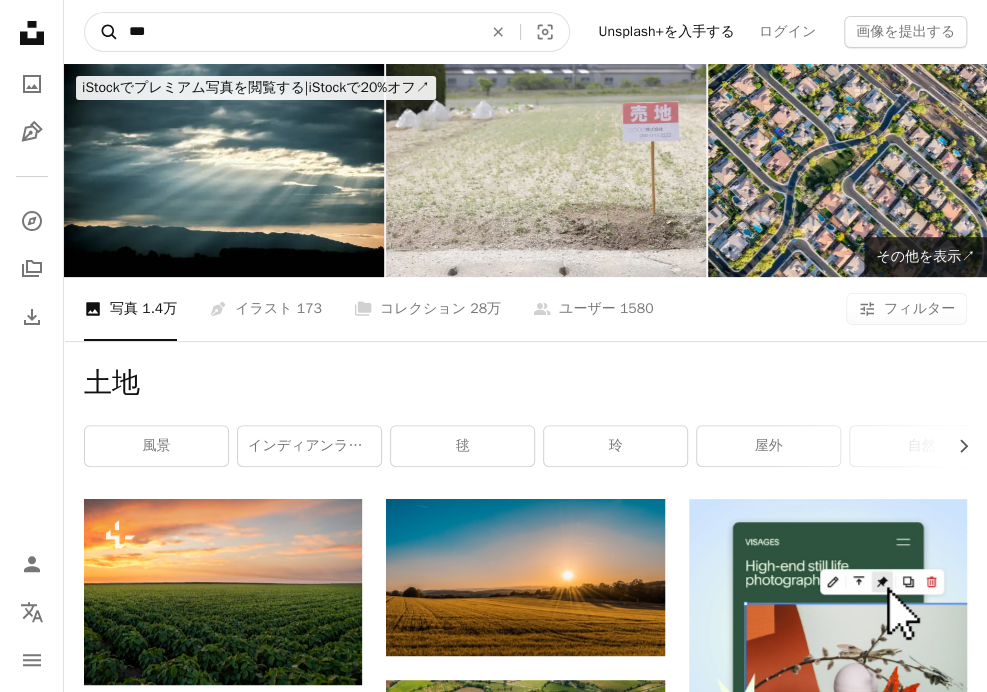 click on "A magnifying glass" at bounding box center [102, 32] 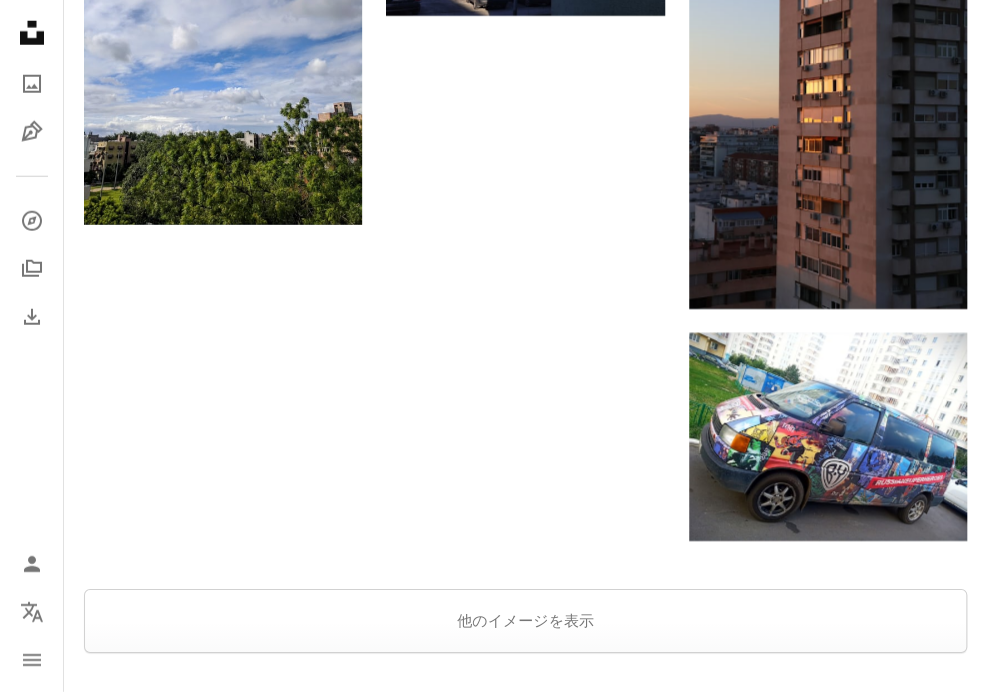 scroll, scrollTop: 2200, scrollLeft: 0, axis: vertical 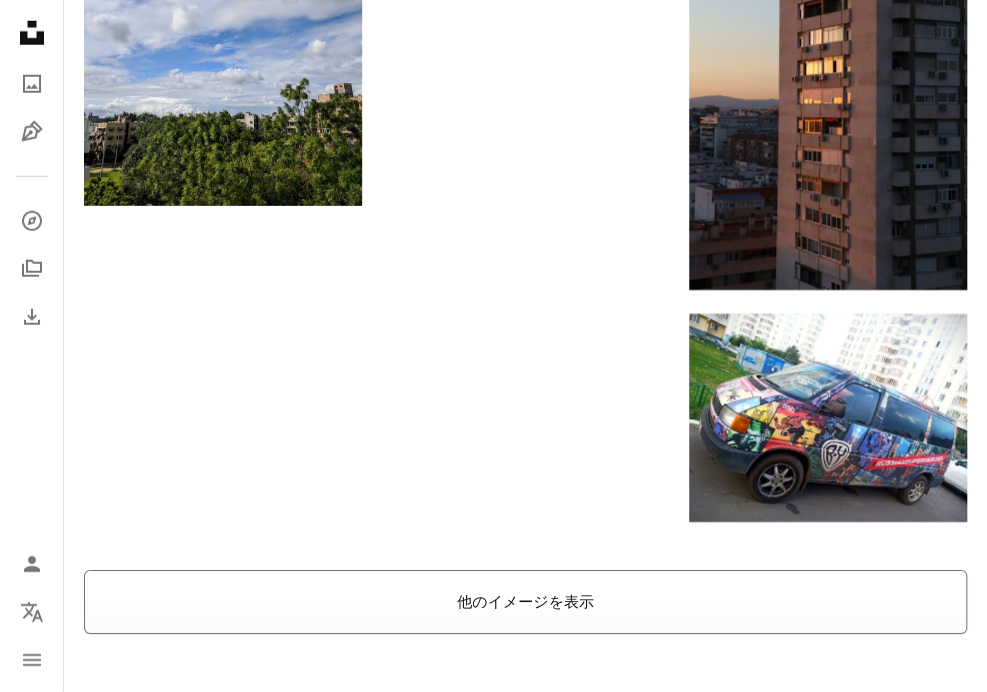 click on "他のイメージを表示" at bounding box center [525, 602] 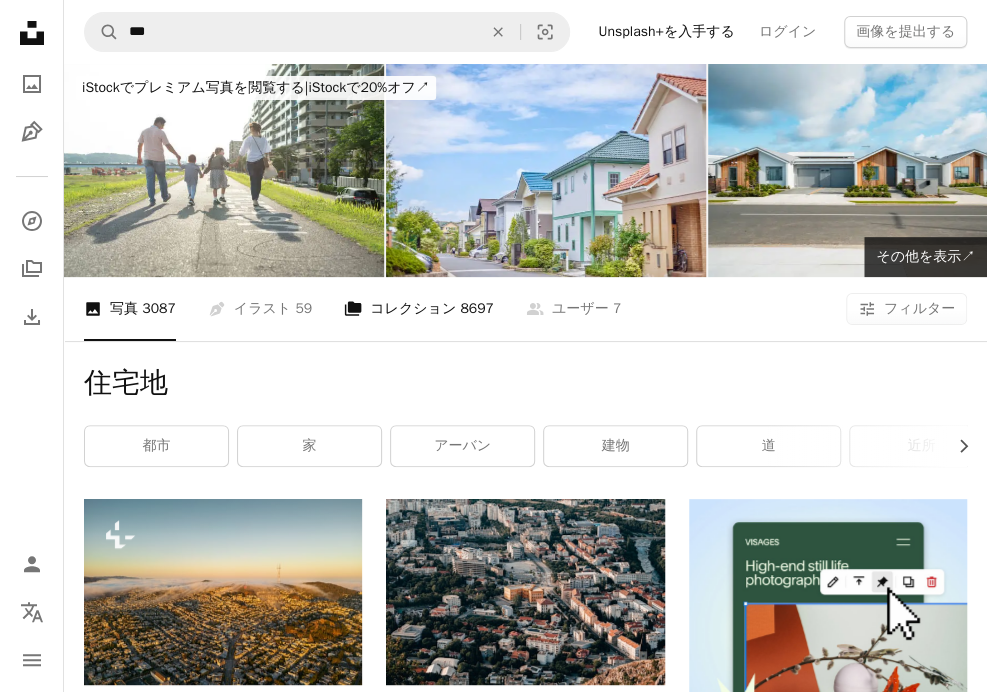 scroll, scrollTop: 0, scrollLeft: 0, axis: both 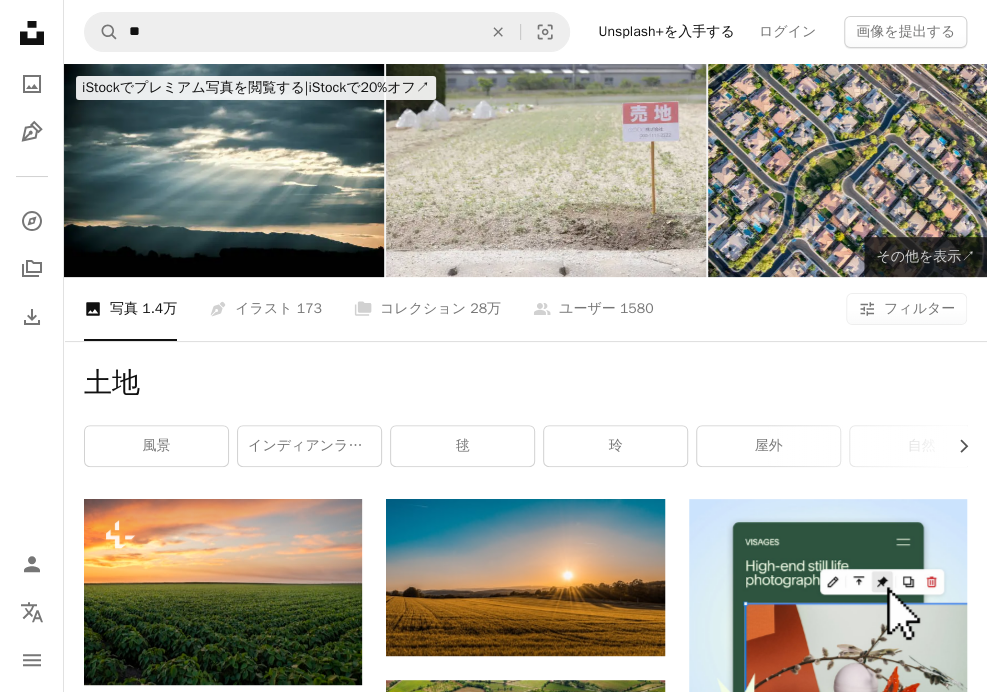 click on "iStockでさらに見る  ↗" at bounding box center [0, 0] 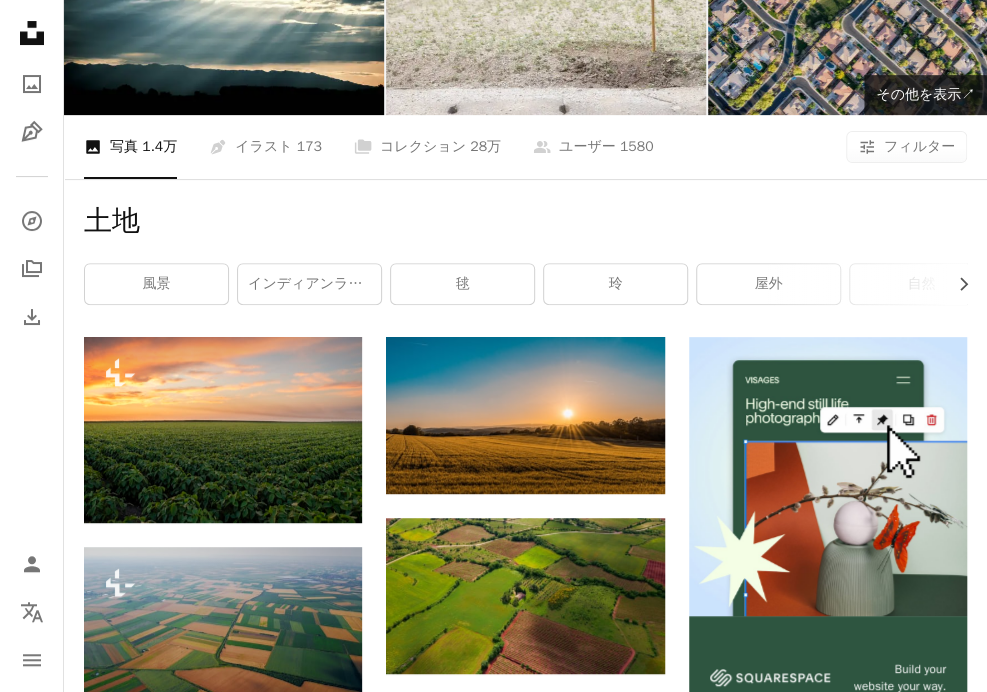 scroll, scrollTop: 300, scrollLeft: 0, axis: vertical 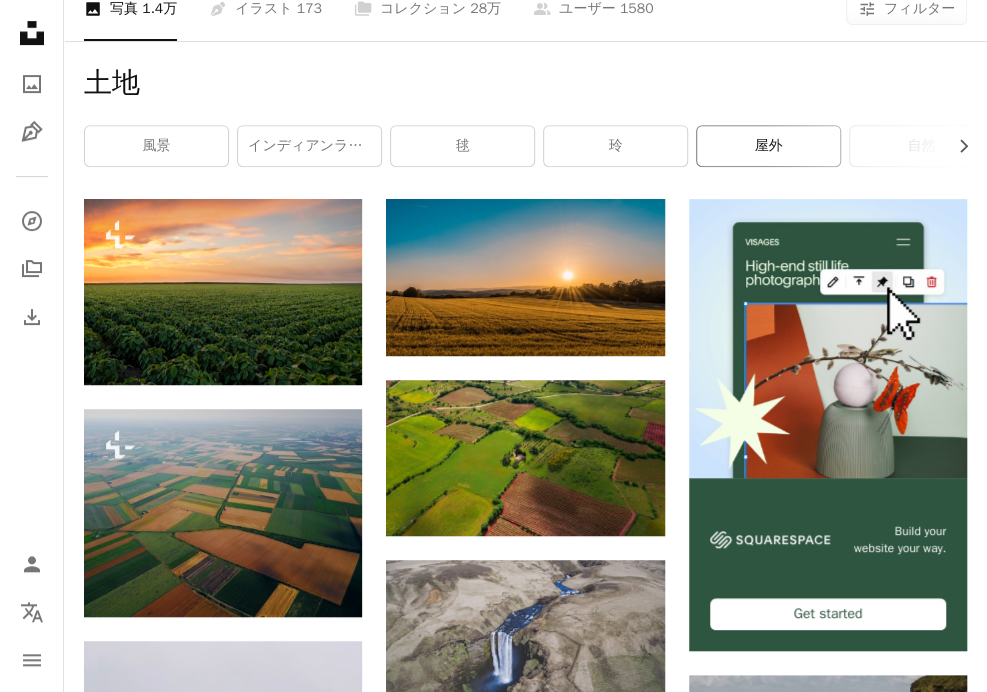 click on "屋外" at bounding box center (768, 146) 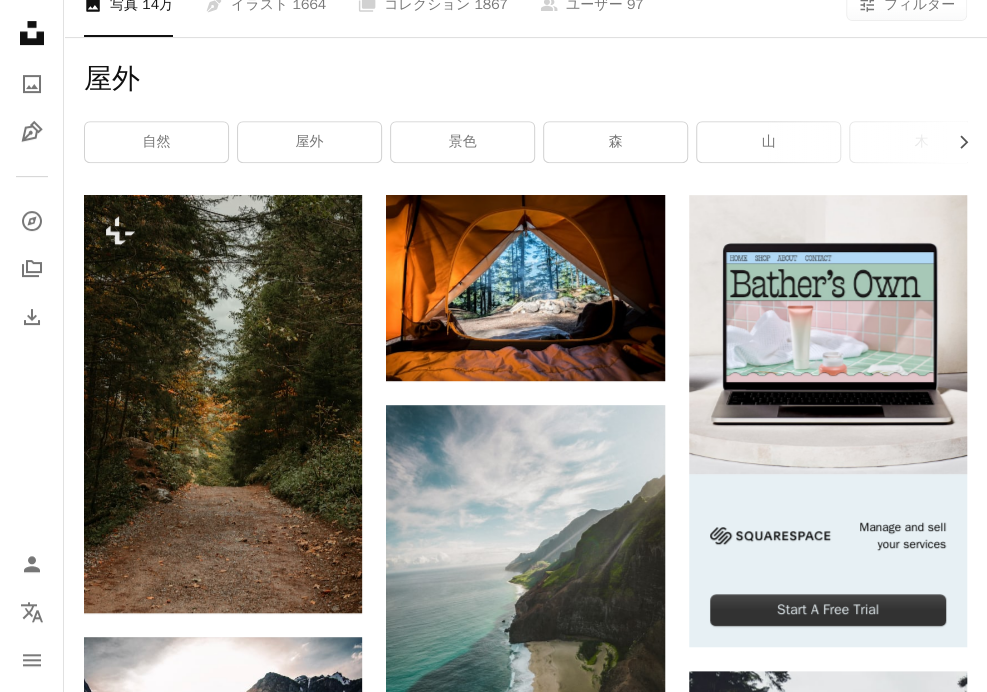 scroll, scrollTop: 200, scrollLeft: 0, axis: vertical 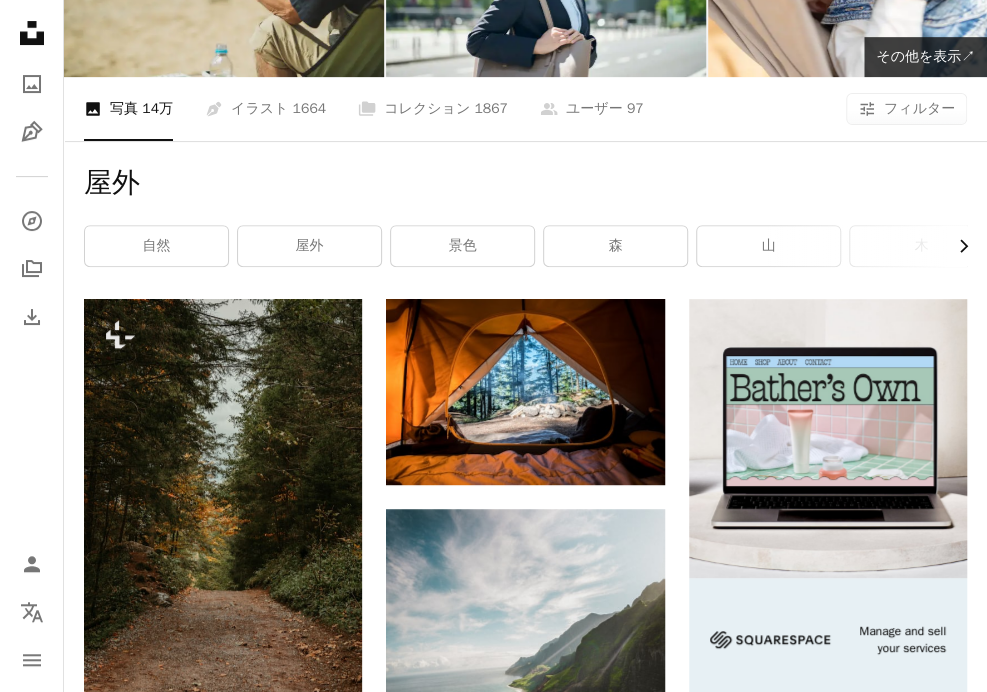 click on "Chevron right" 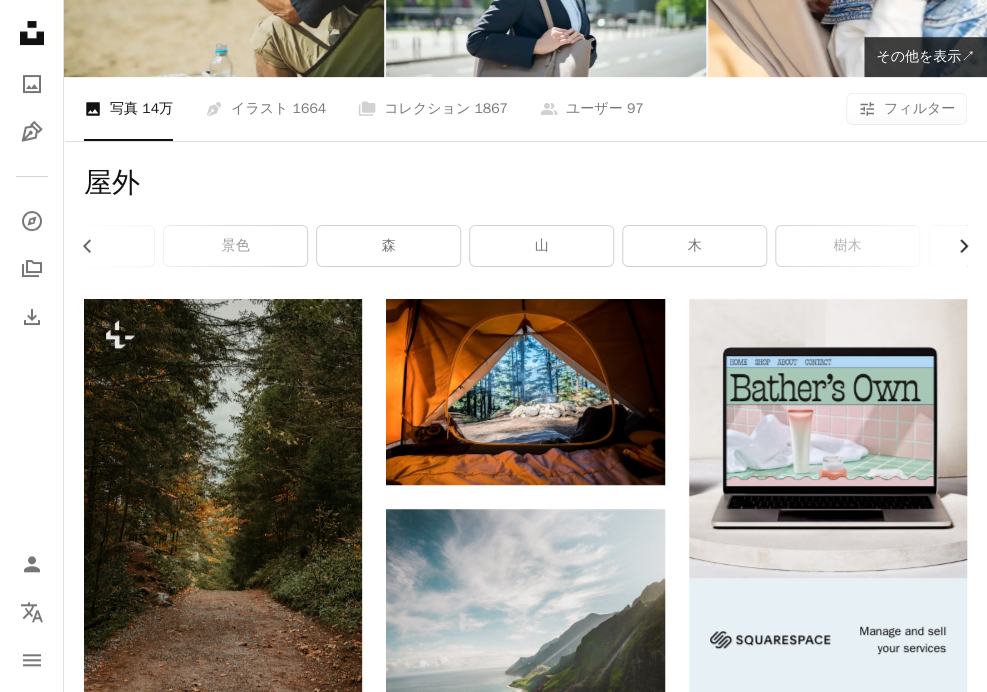scroll, scrollTop: 0, scrollLeft: 300, axis: horizontal 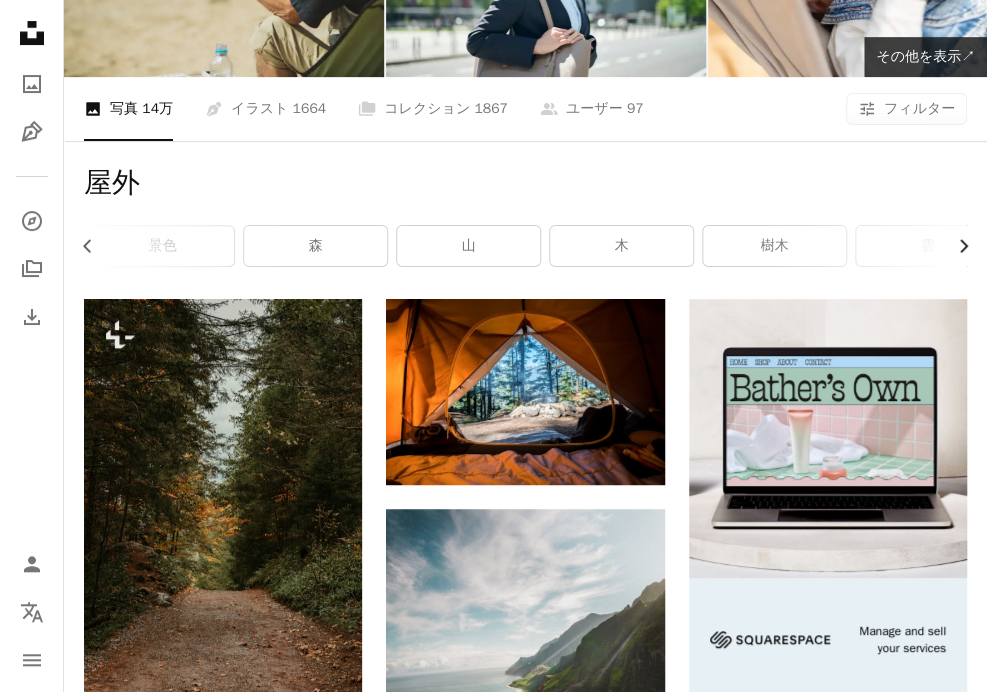 click on "Chevron right" 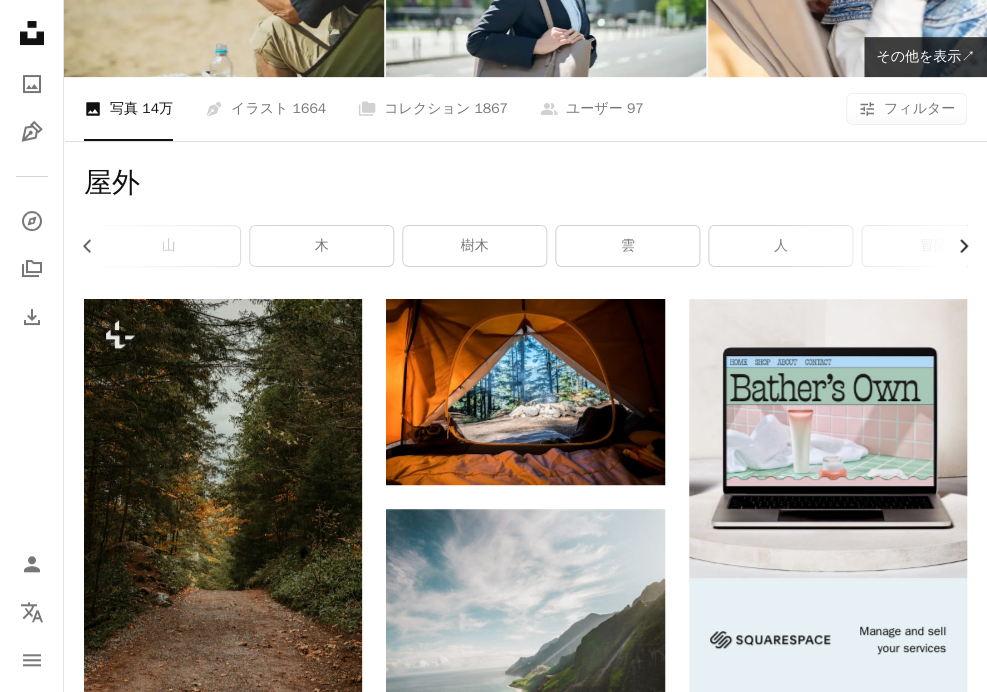 click on "Chevron right" 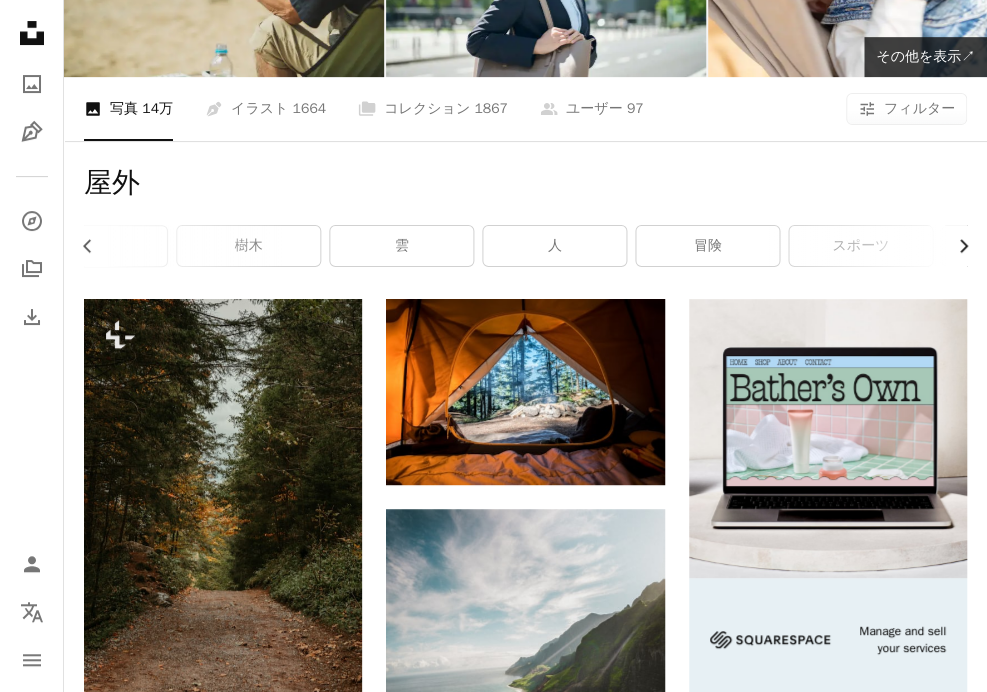 scroll, scrollTop: 0, scrollLeft: 900, axis: horizontal 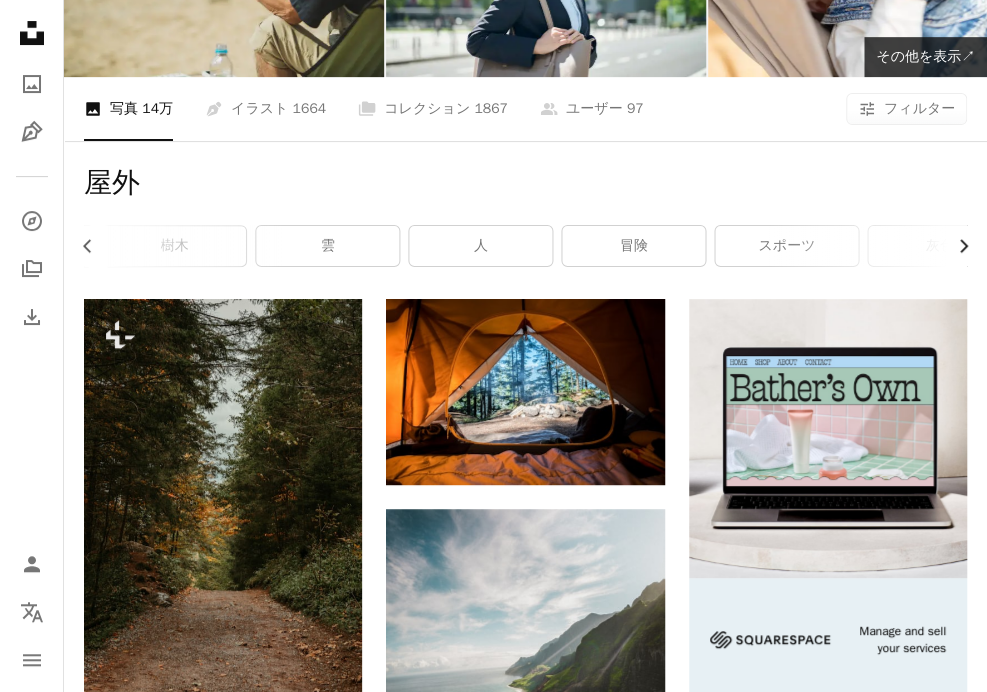 click on "Chevron right" 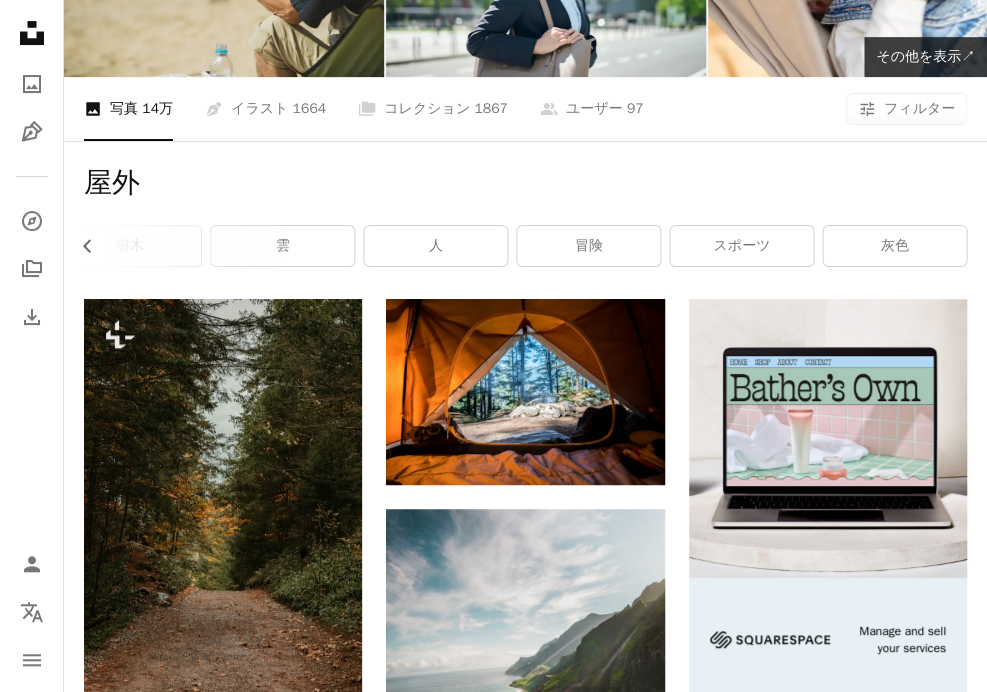 click on "灰色" at bounding box center (894, 246) 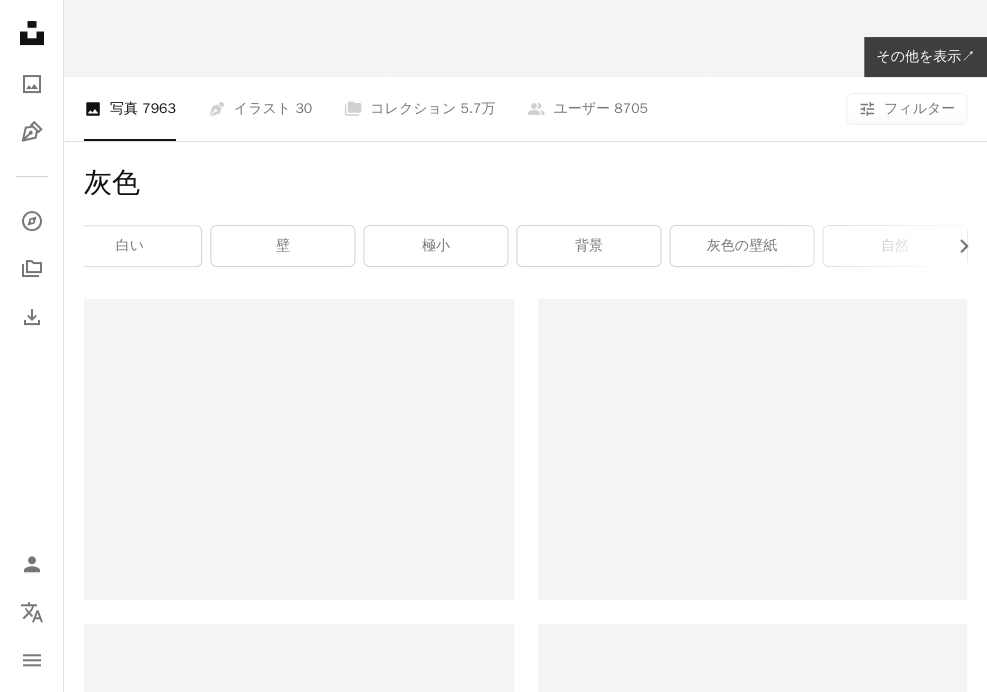 scroll, scrollTop: 0, scrollLeft: 0, axis: both 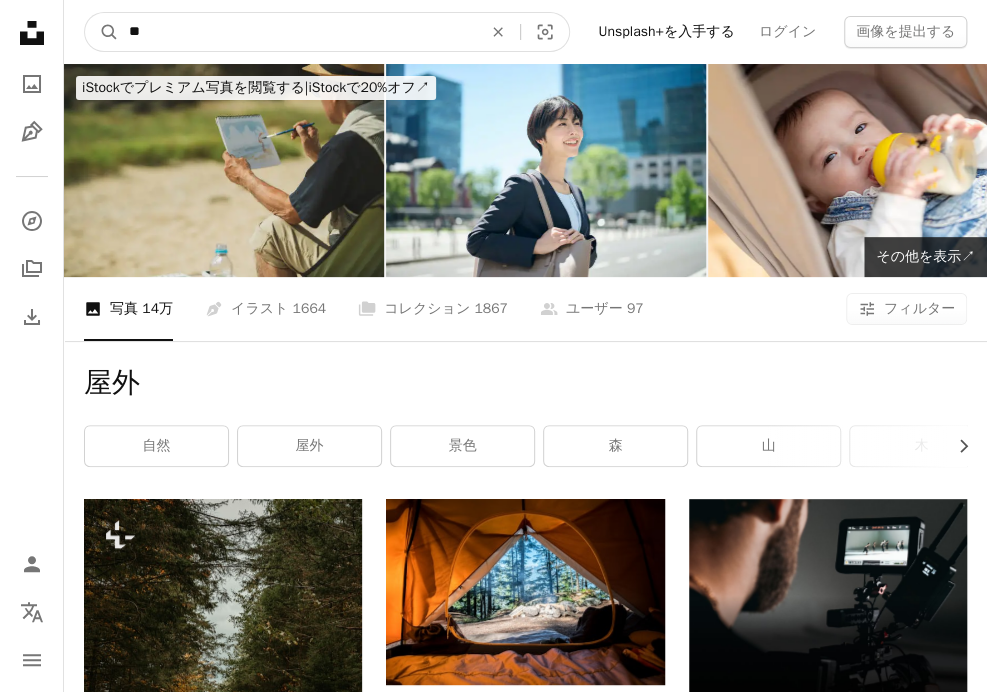 drag, startPoint x: 175, startPoint y: 35, endPoint x: 56, endPoint y: 33, distance: 119.01681 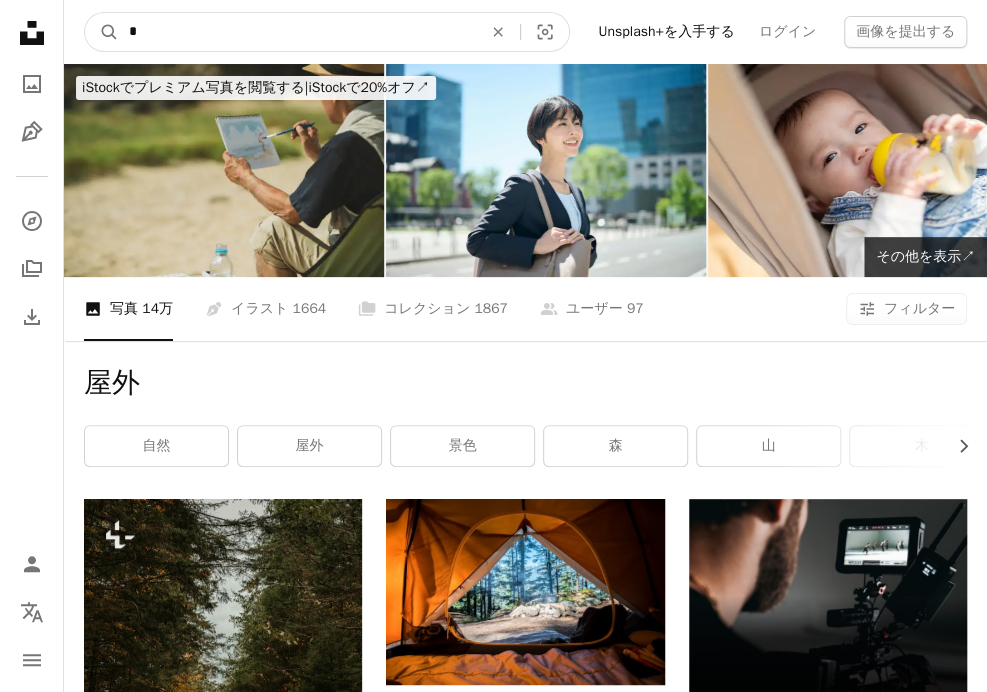 type on "*" 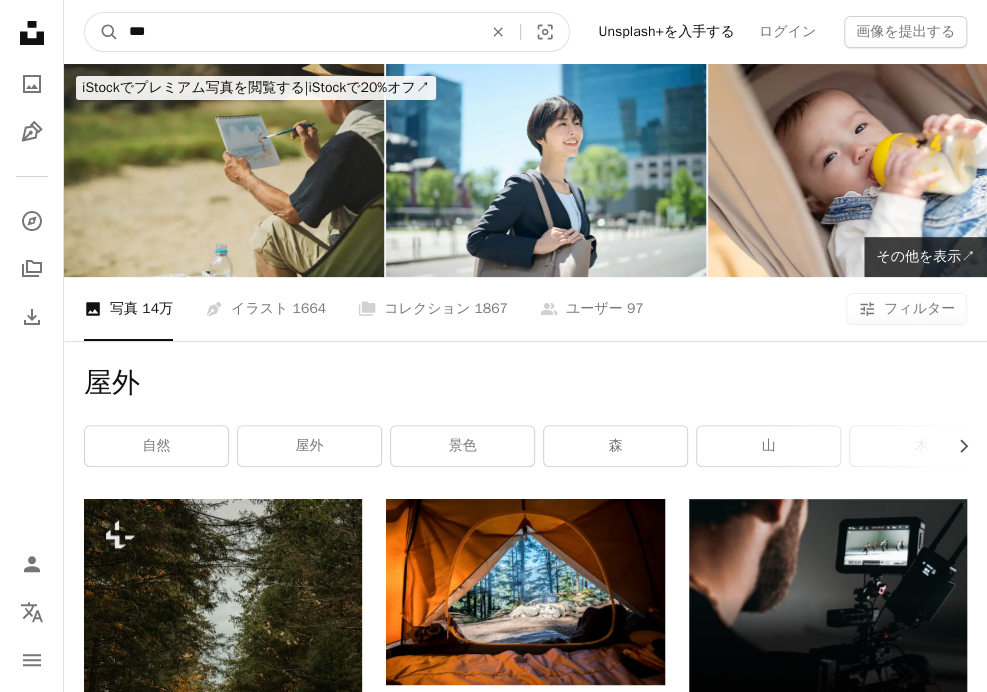 type on "***" 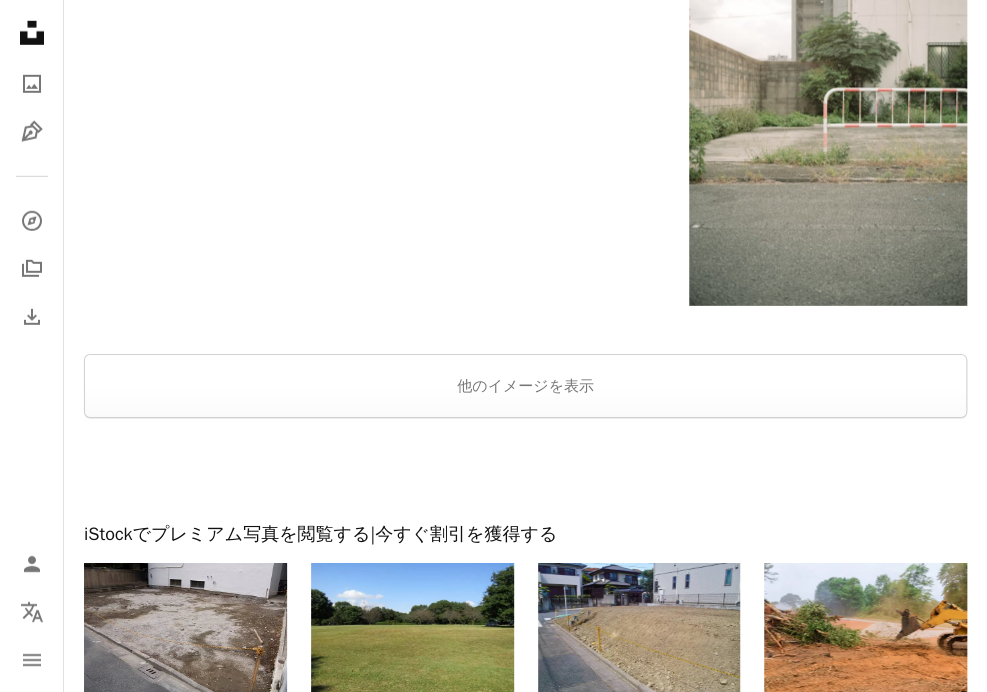 scroll, scrollTop: 2400, scrollLeft: 0, axis: vertical 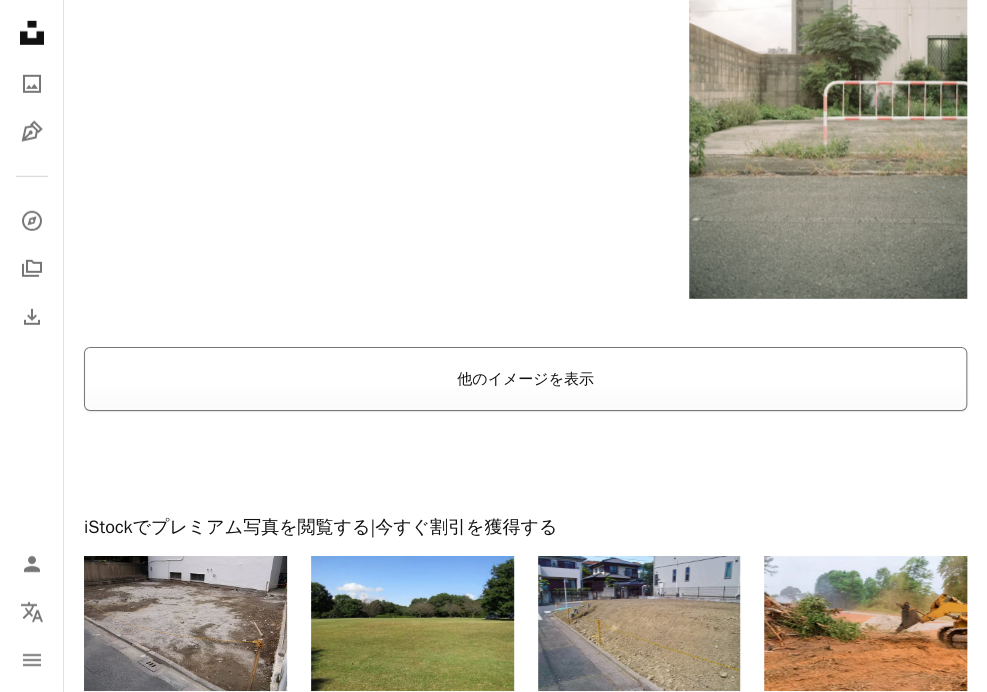 click on "他のイメージを表示" at bounding box center (525, 379) 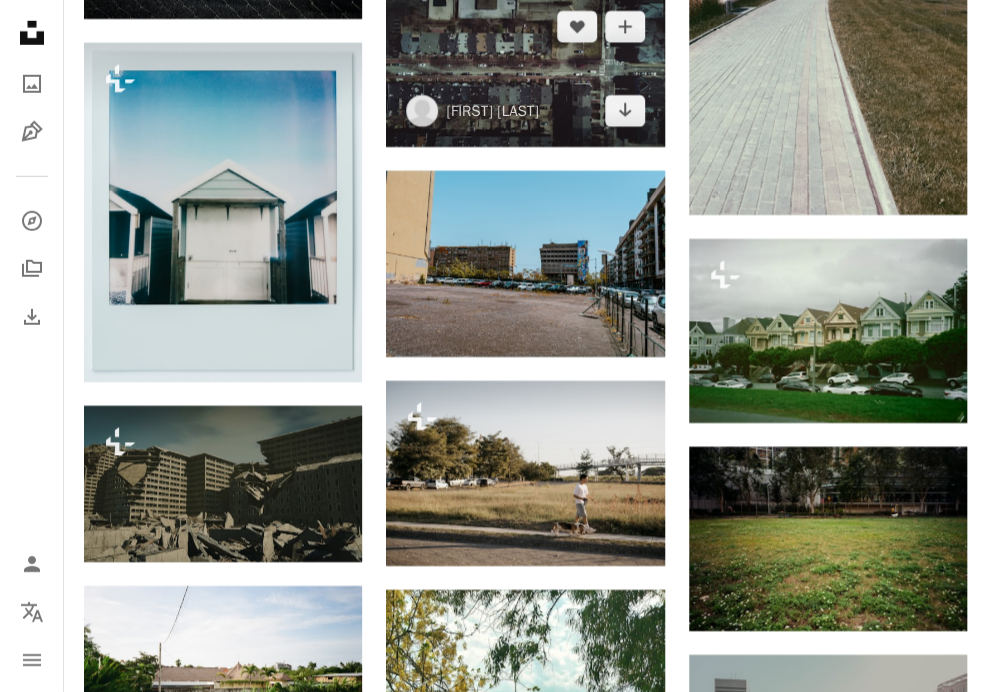 scroll, scrollTop: 11600, scrollLeft: 0, axis: vertical 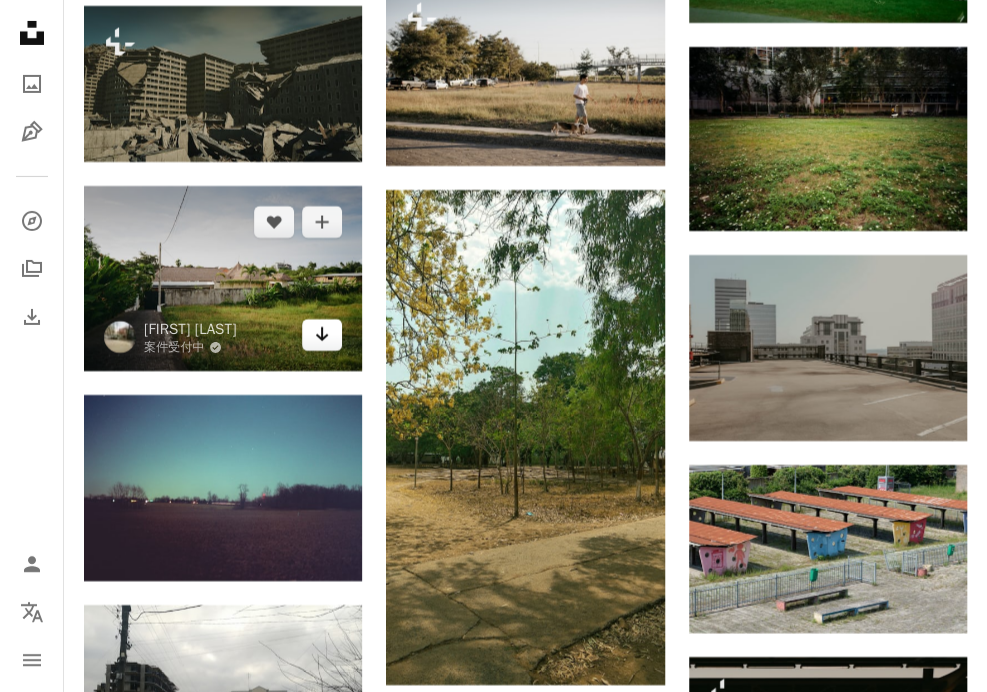click on "Arrow pointing down" 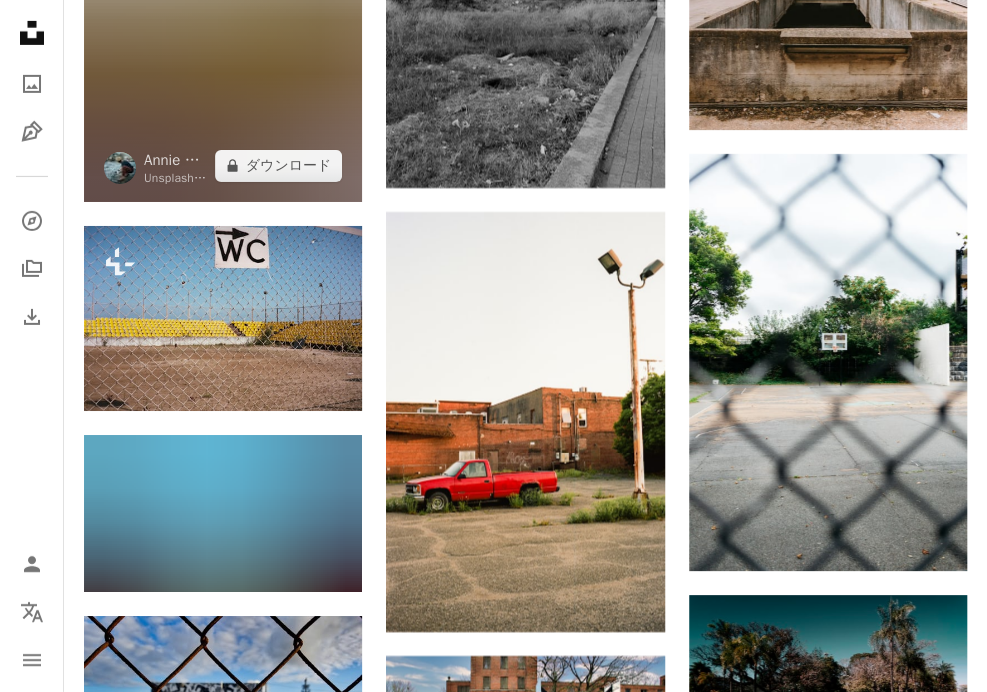 scroll, scrollTop: 8200, scrollLeft: 0, axis: vertical 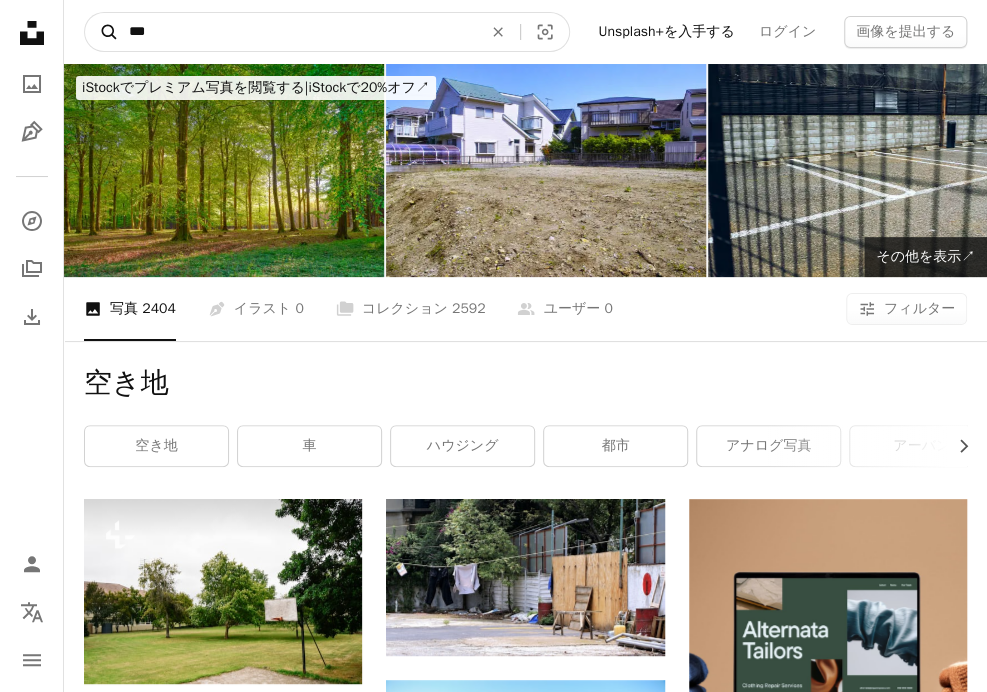 drag, startPoint x: 181, startPoint y: 26, endPoint x: 110, endPoint y: 36, distance: 71.70077 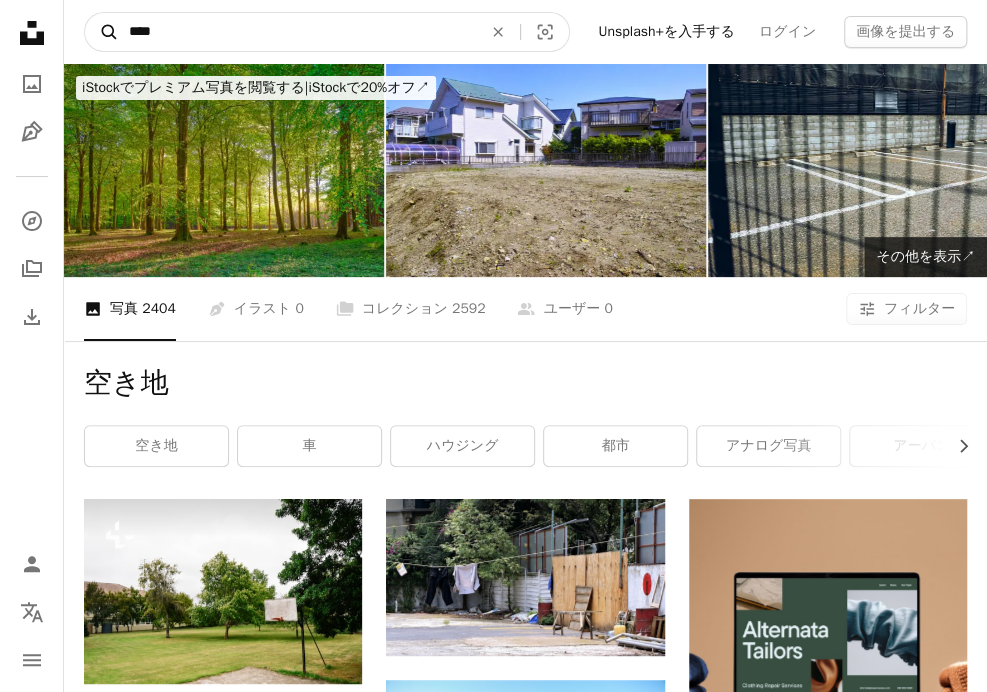 type on "****" 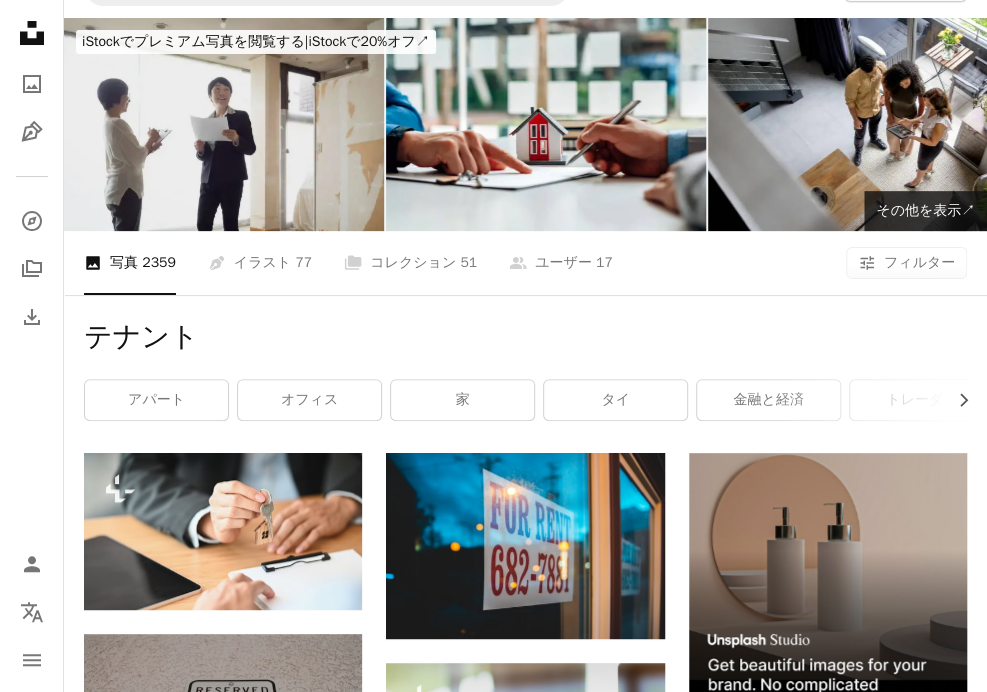 scroll, scrollTop: 0, scrollLeft: 0, axis: both 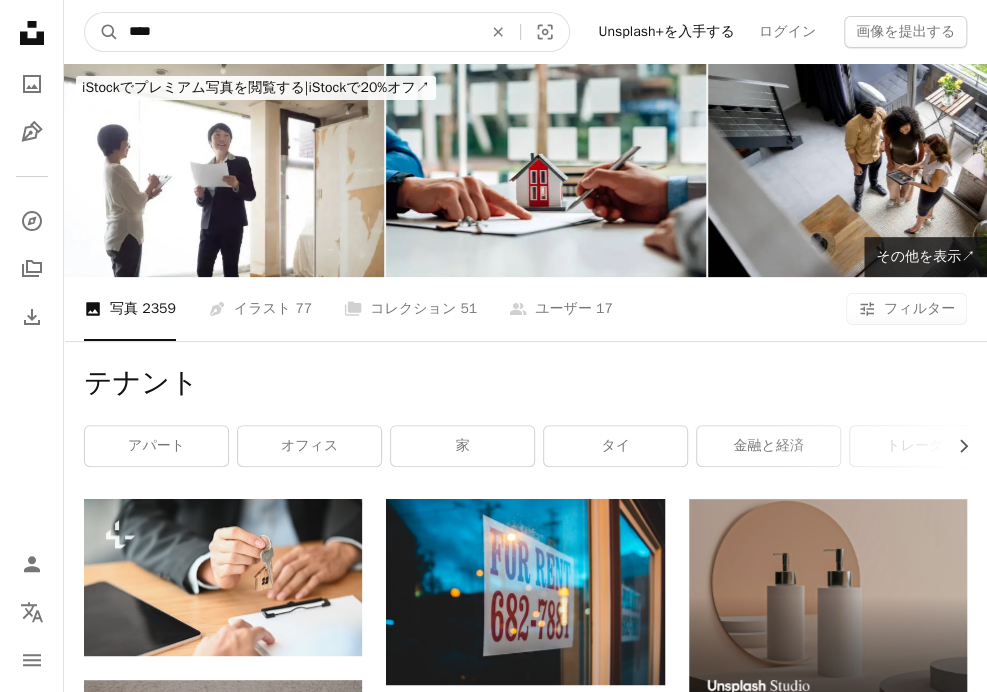 drag, startPoint x: 196, startPoint y: 35, endPoint x: 80, endPoint y: 21, distance: 116.841774 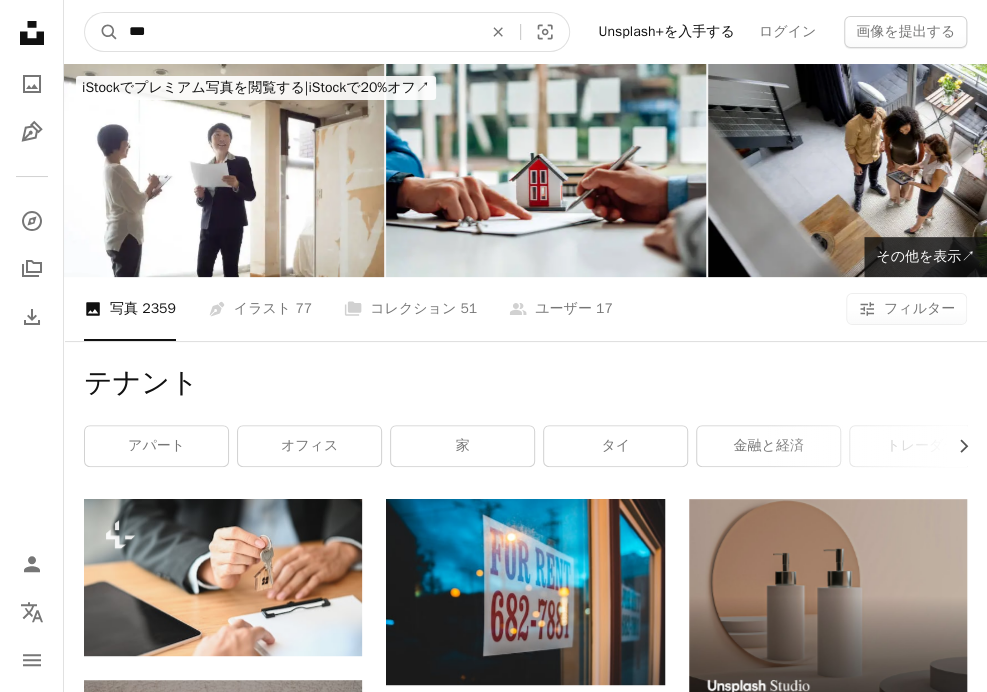 type on "**" 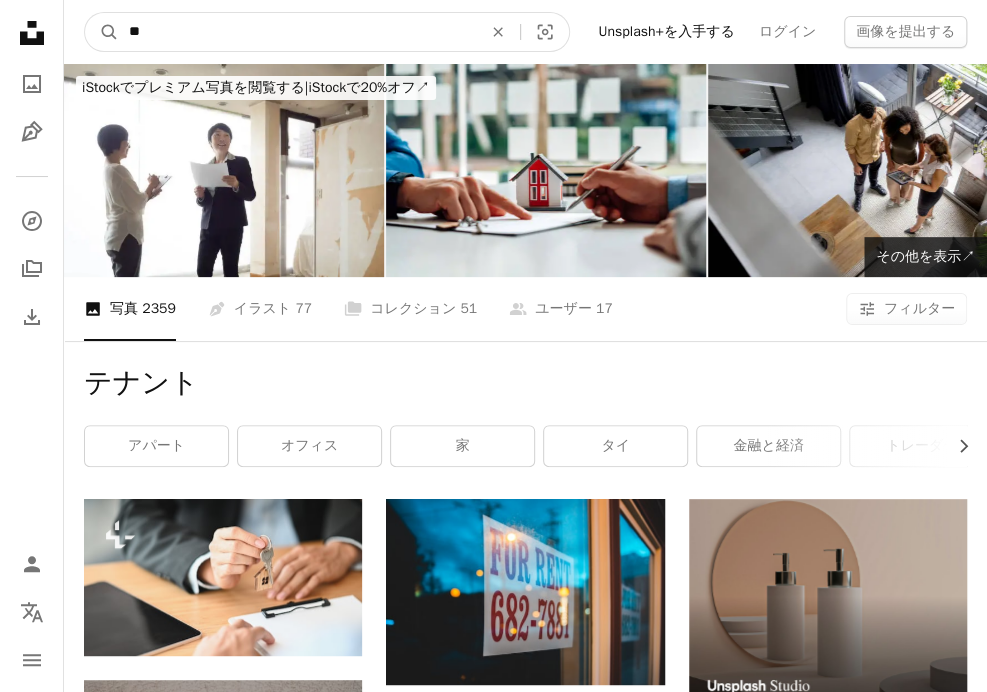click on "A magnifying glass" at bounding box center (102, 32) 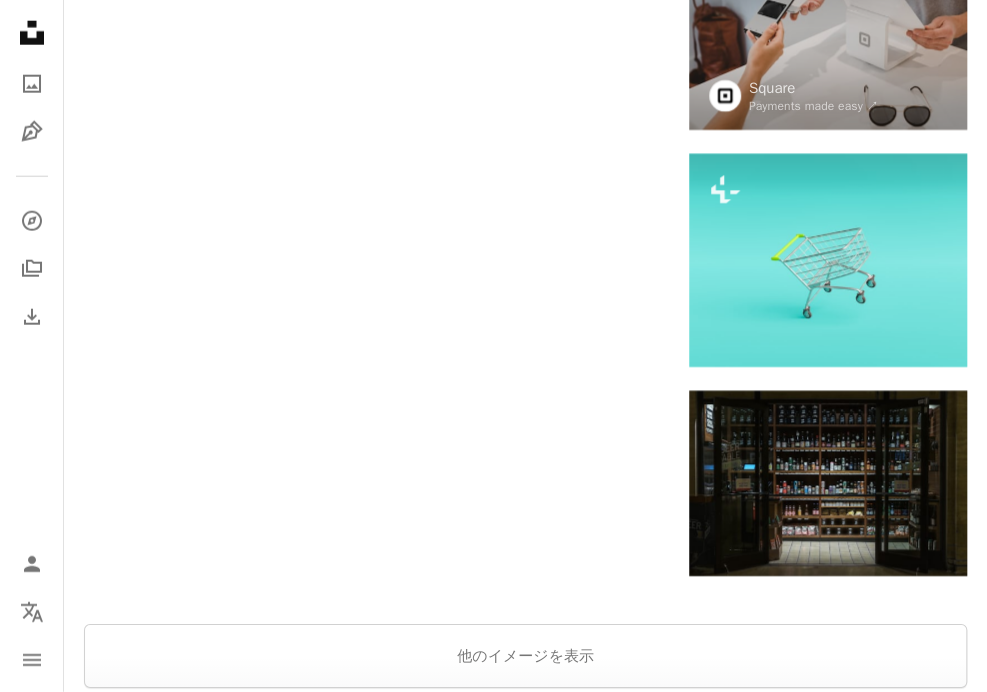 scroll, scrollTop: 2200, scrollLeft: 0, axis: vertical 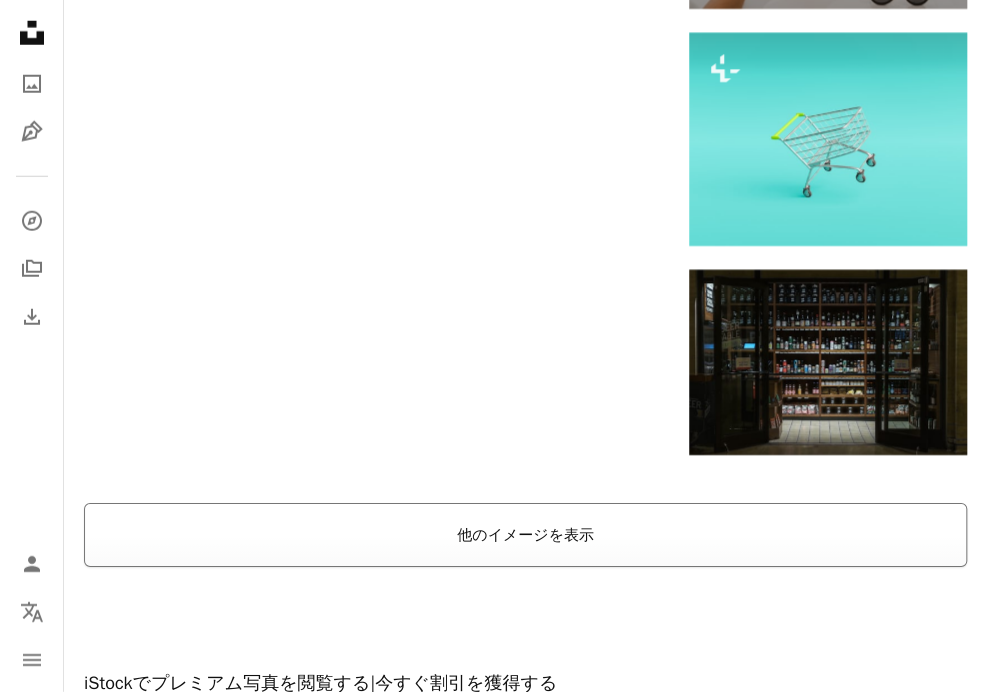 click on "他のイメージを表示" at bounding box center [525, 535] 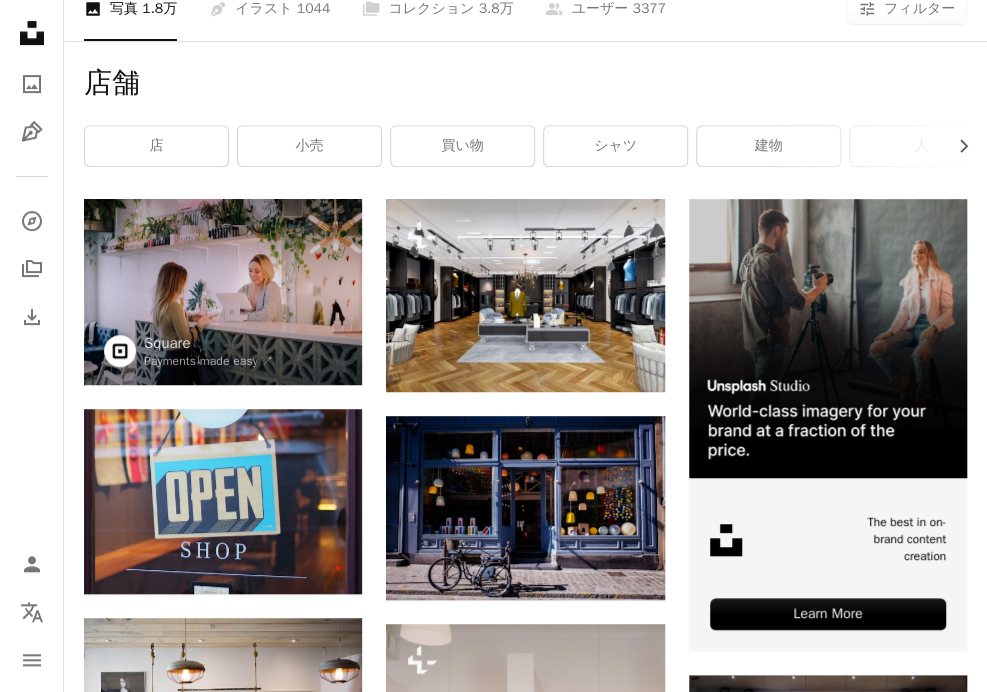 scroll, scrollTop: 0, scrollLeft: 0, axis: both 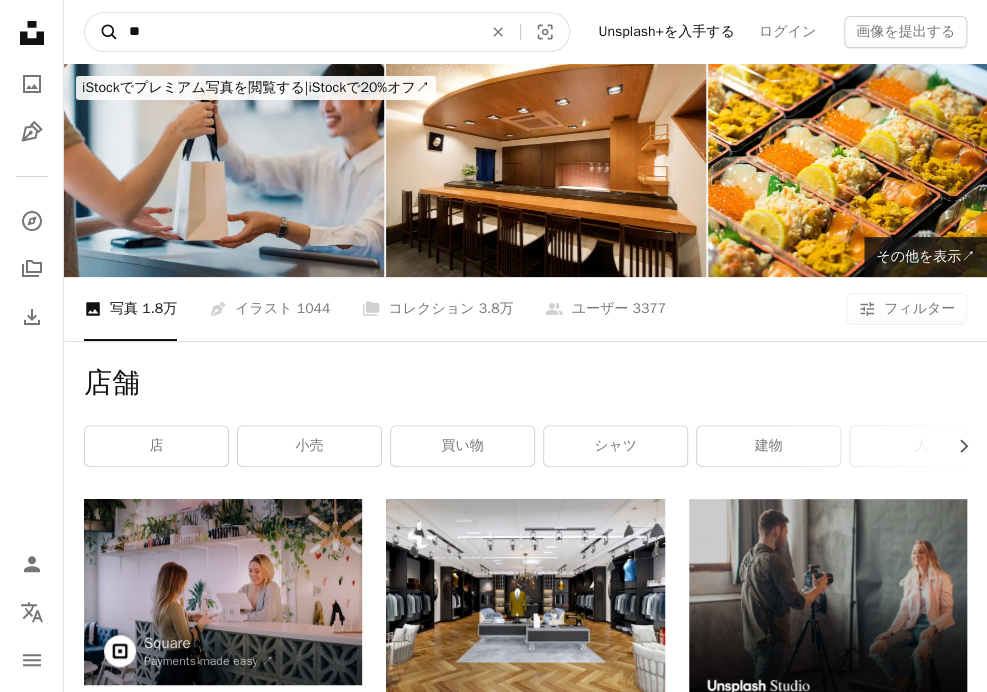 drag, startPoint x: 182, startPoint y: 27, endPoint x: 86, endPoint y: 26, distance: 96.00521 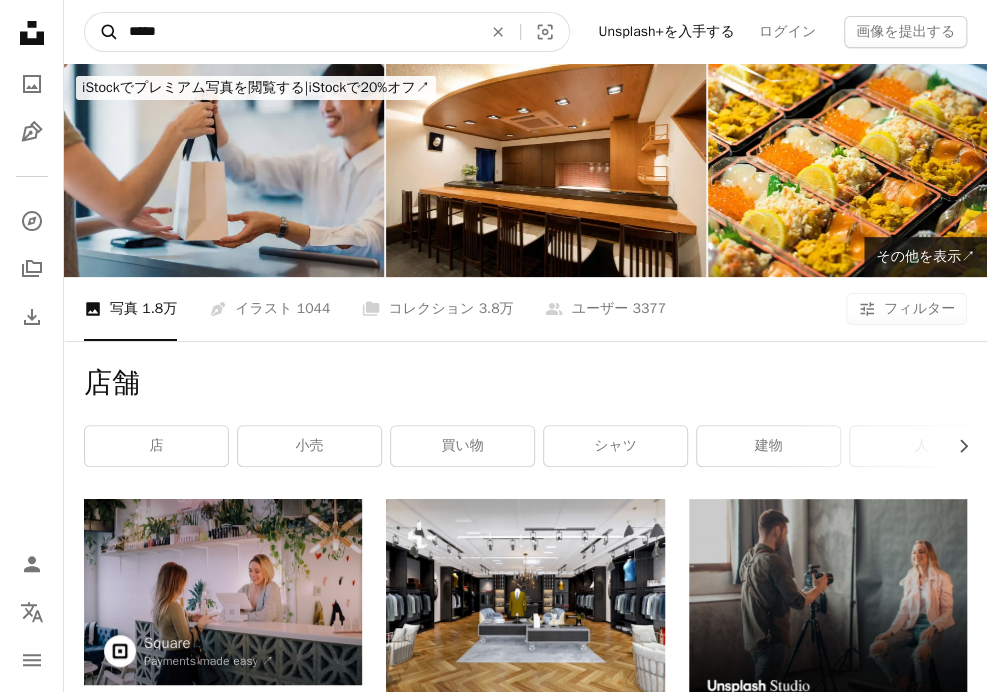 type on "***" 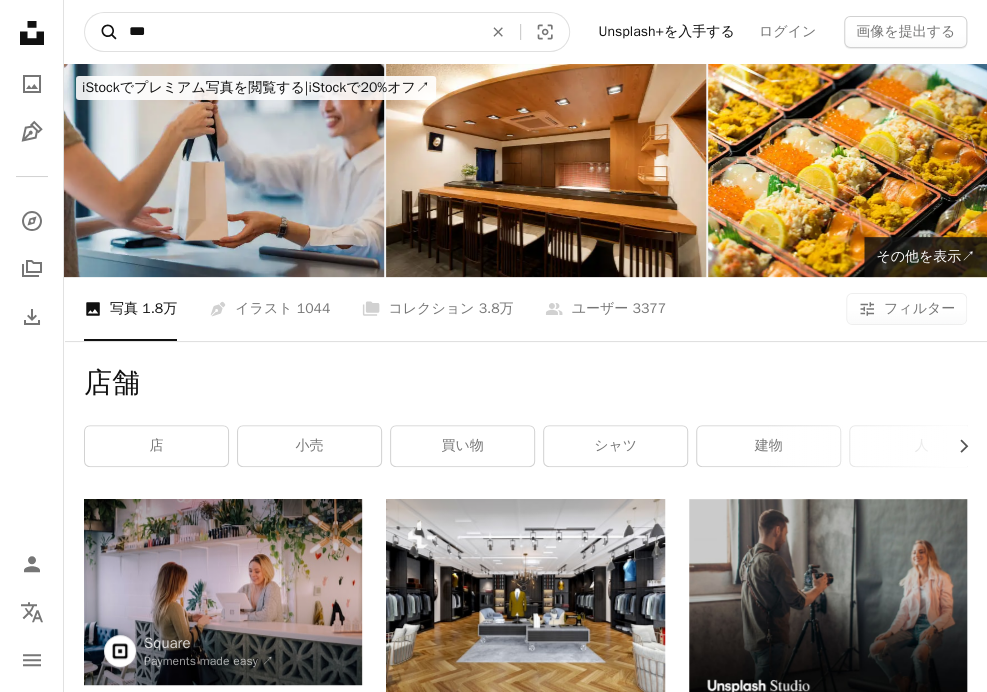 click on "A magnifying glass" at bounding box center [102, 32] 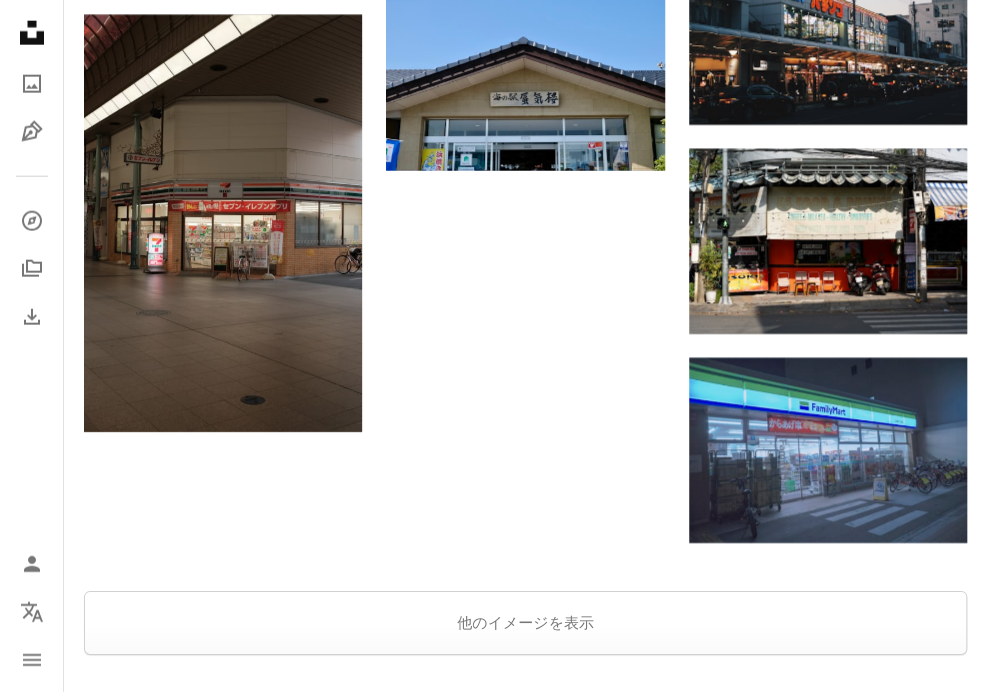 scroll, scrollTop: 2200, scrollLeft: 0, axis: vertical 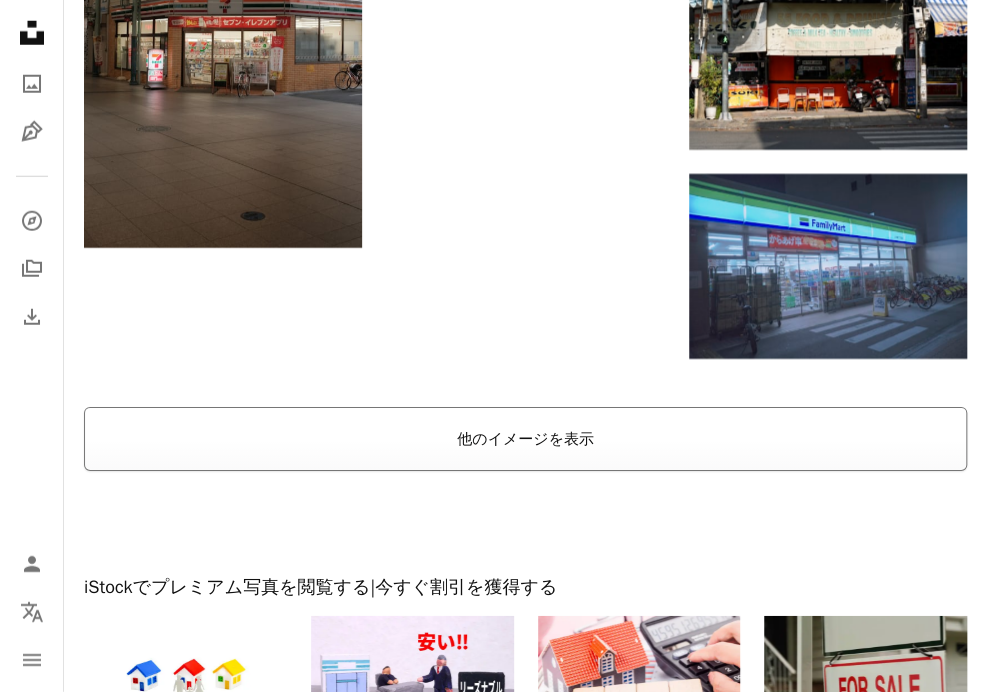 click on "他のイメージを表示" at bounding box center [525, 439] 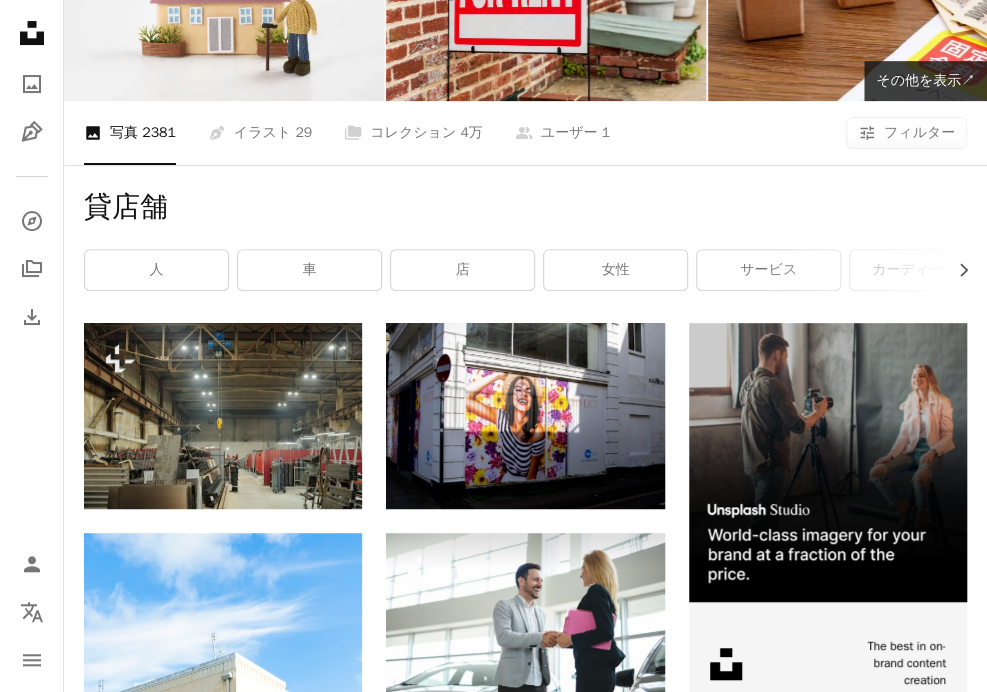 scroll, scrollTop: 0, scrollLeft: 0, axis: both 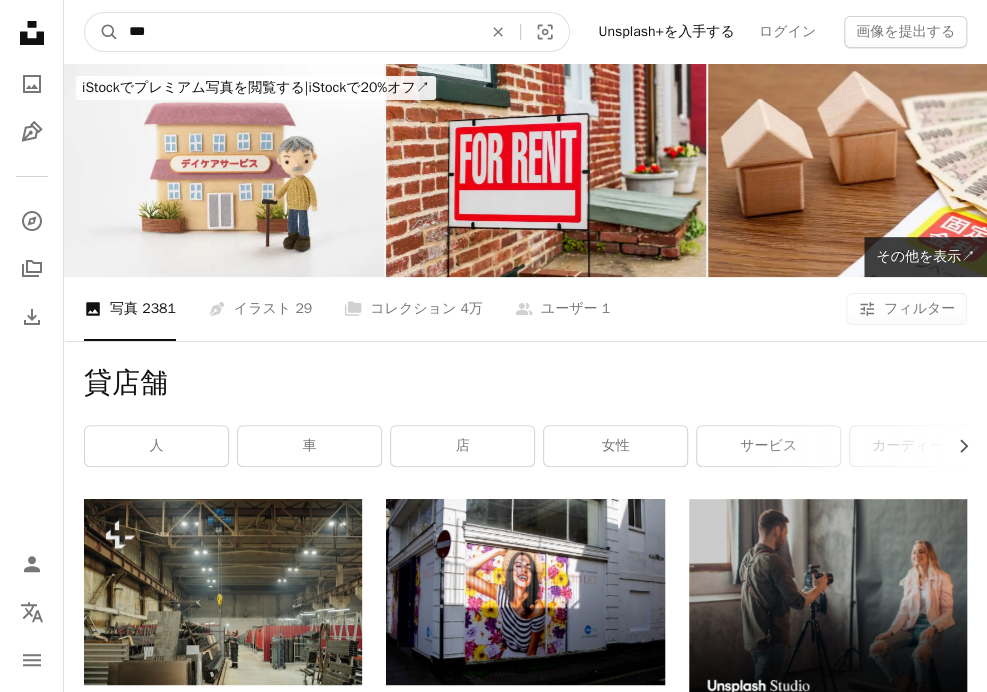 drag, startPoint x: 201, startPoint y: 28, endPoint x: 146, endPoint y: 34, distance: 55.326305 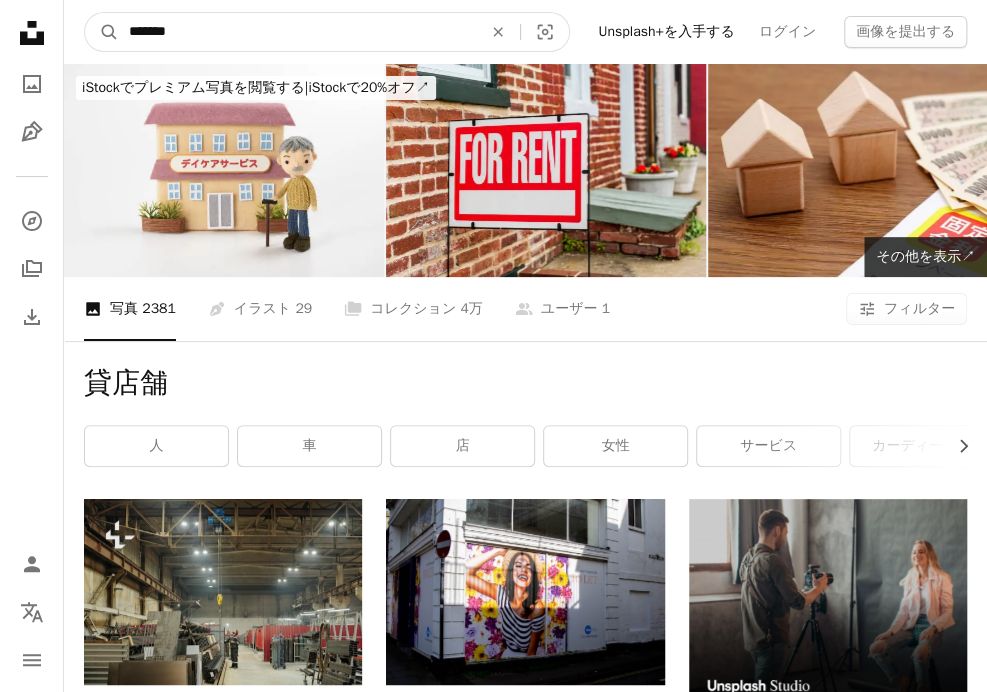 type on "*****" 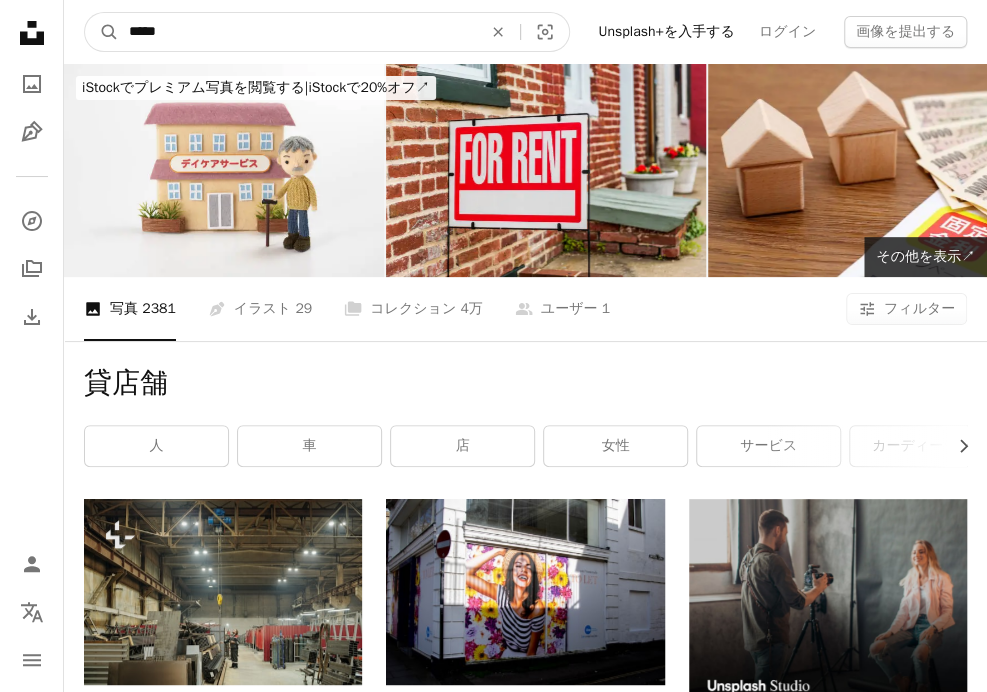 click on "A magnifying glass" at bounding box center (102, 32) 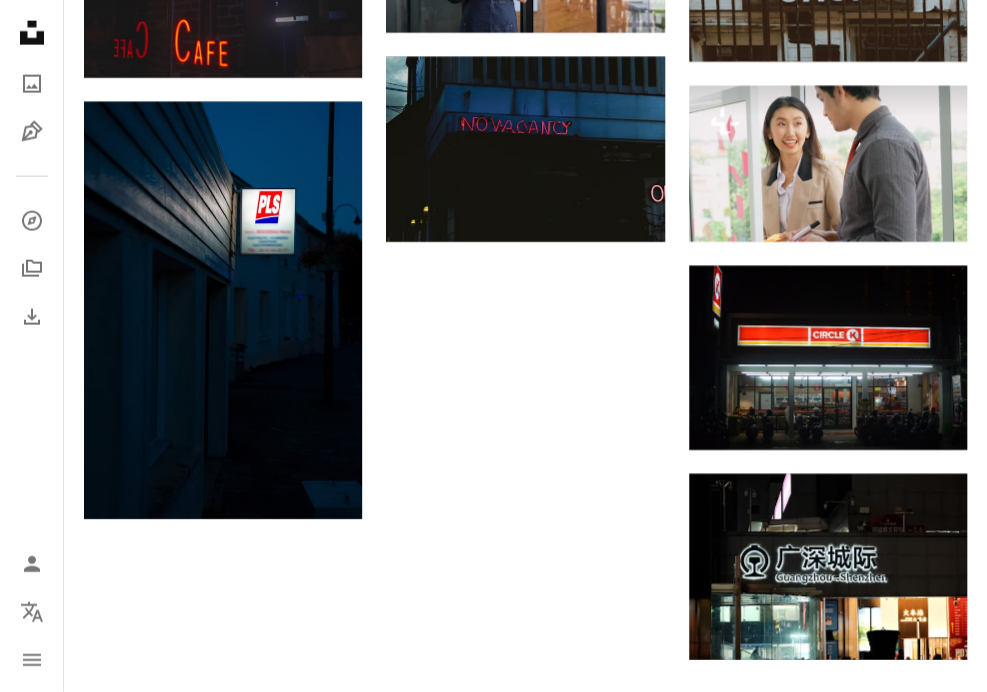 scroll, scrollTop: 2200, scrollLeft: 0, axis: vertical 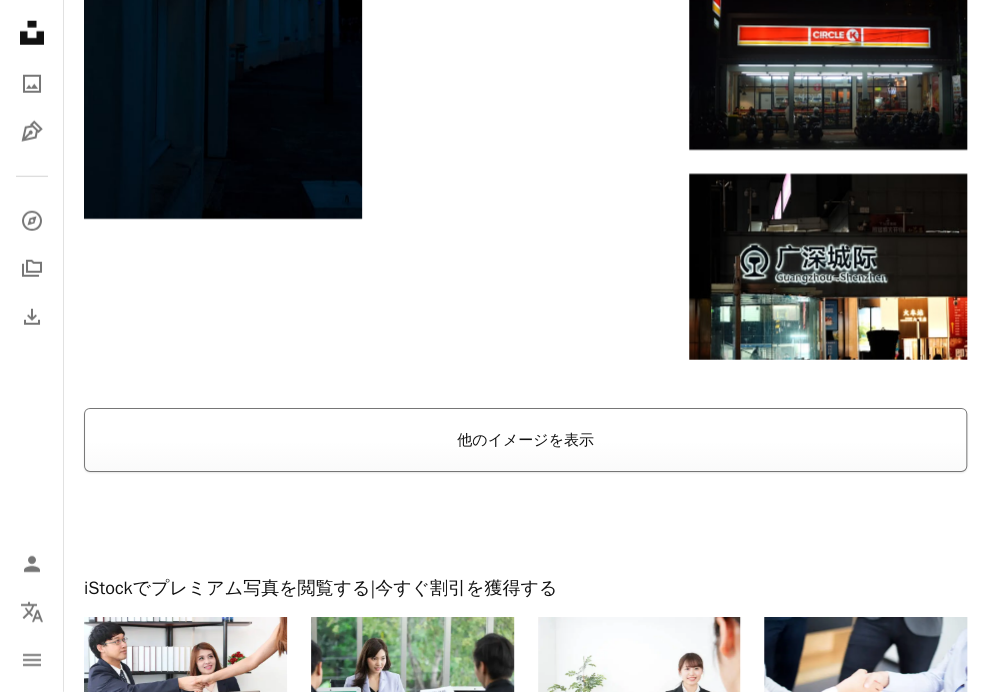 click on "他のイメージを表示" at bounding box center [525, 440] 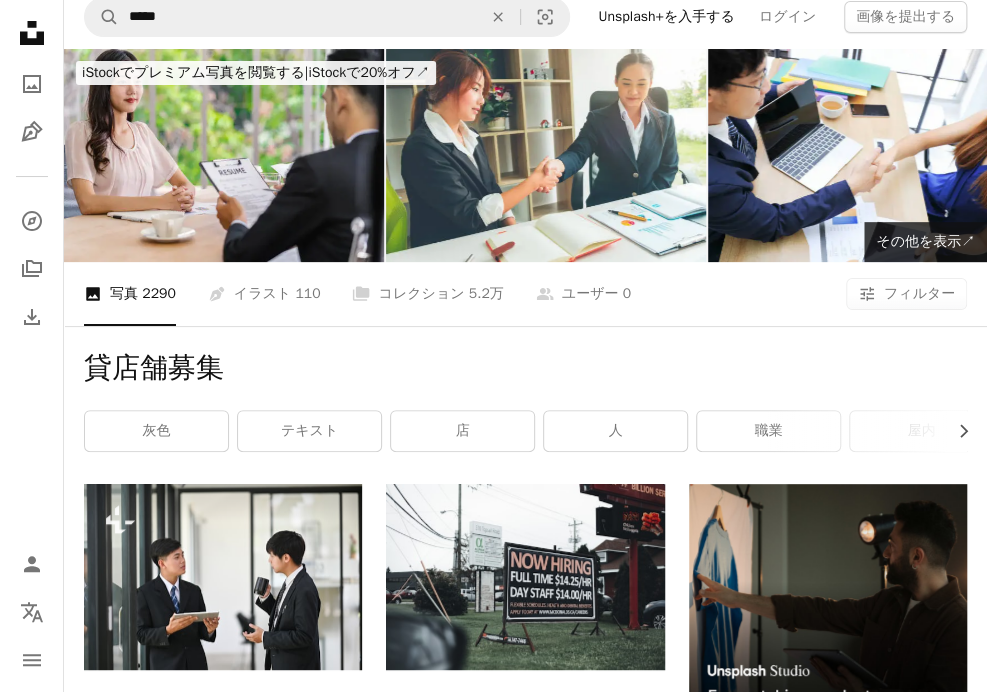 scroll, scrollTop: 0, scrollLeft: 0, axis: both 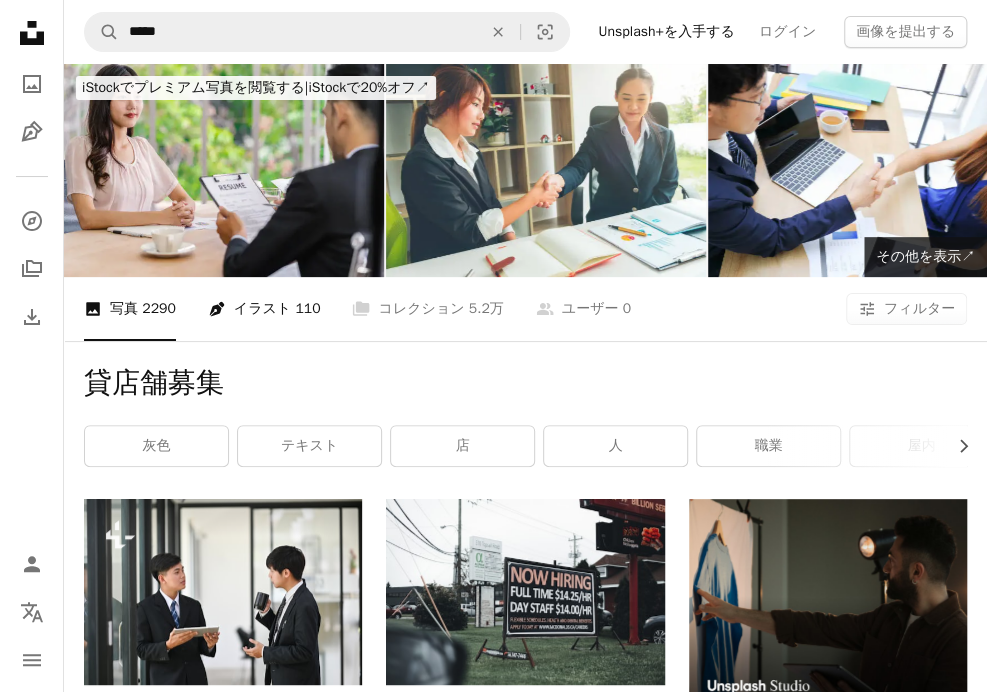 click on "Pen Tool イラスト  110" at bounding box center [264, 309] 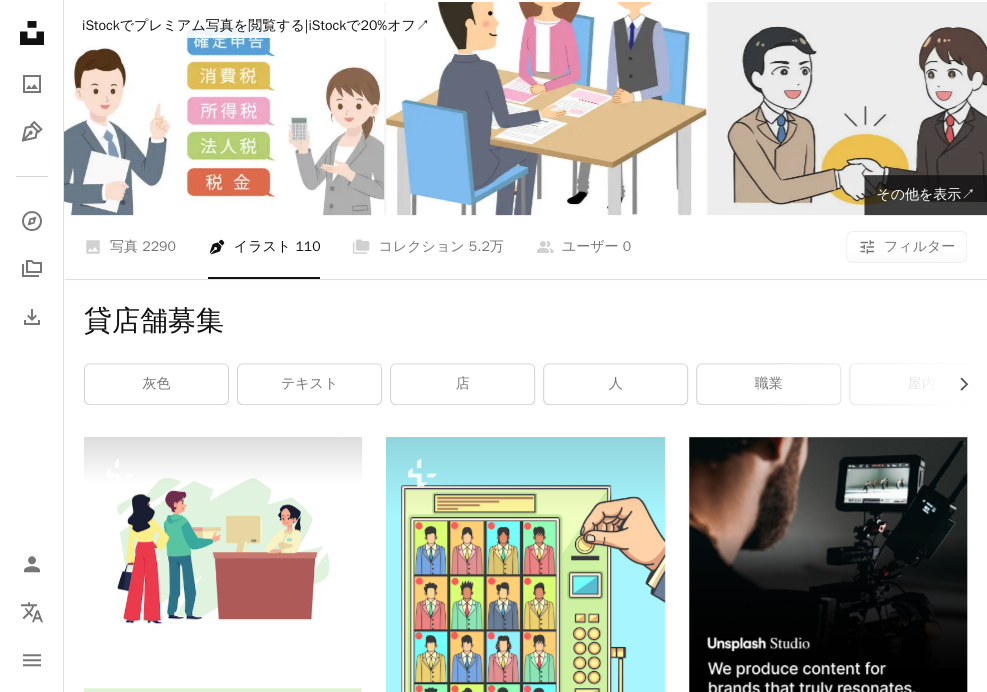 scroll, scrollTop: 0, scrollLeft: 0, axis: both 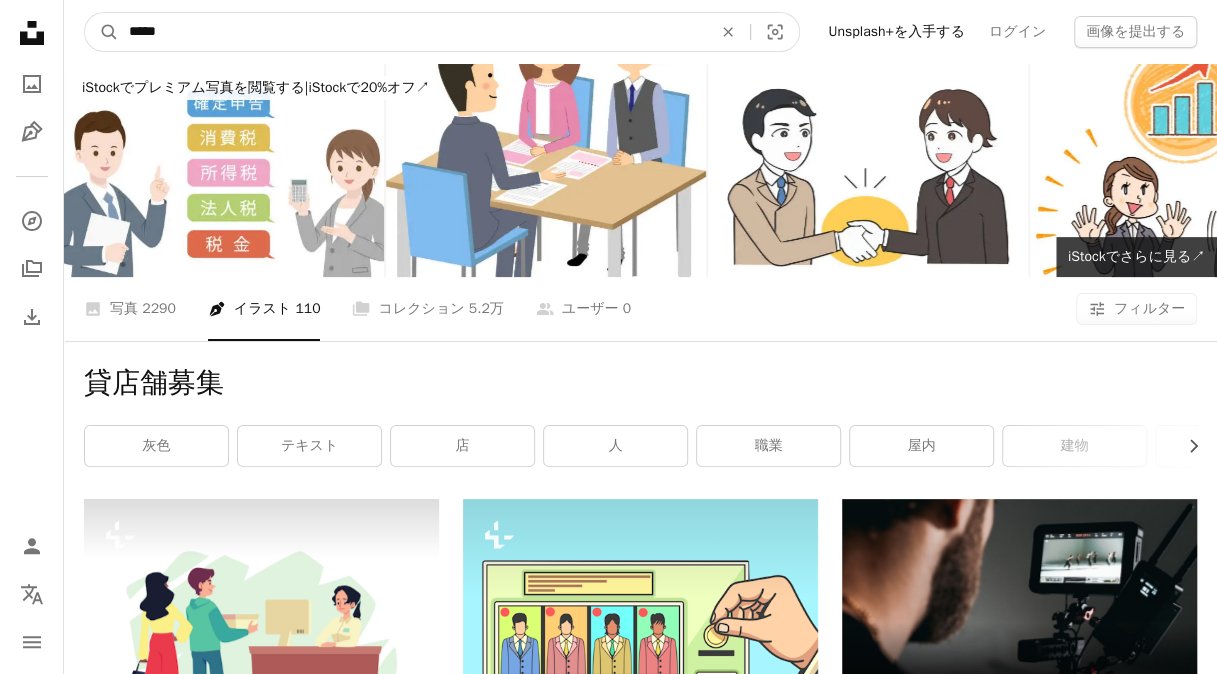 drag, startPoint x: 198, startPoint y: 27, endPoint x: 66, endPoint y: 26, distance: 132.00378 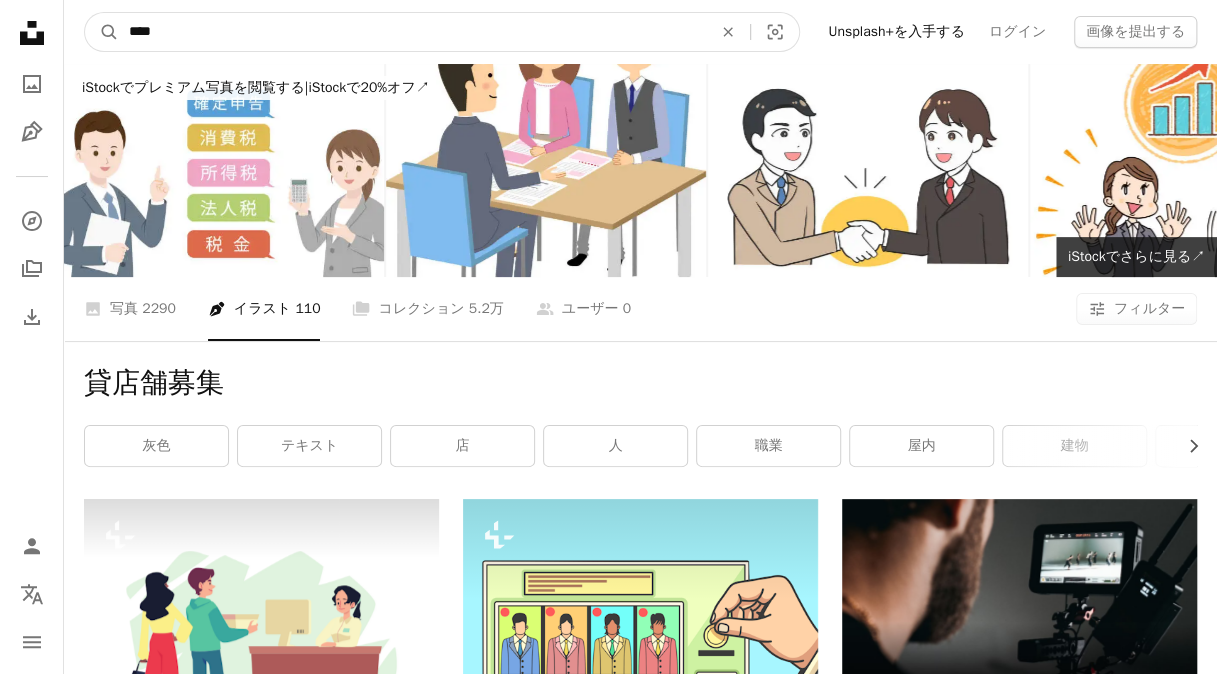 type on "**" 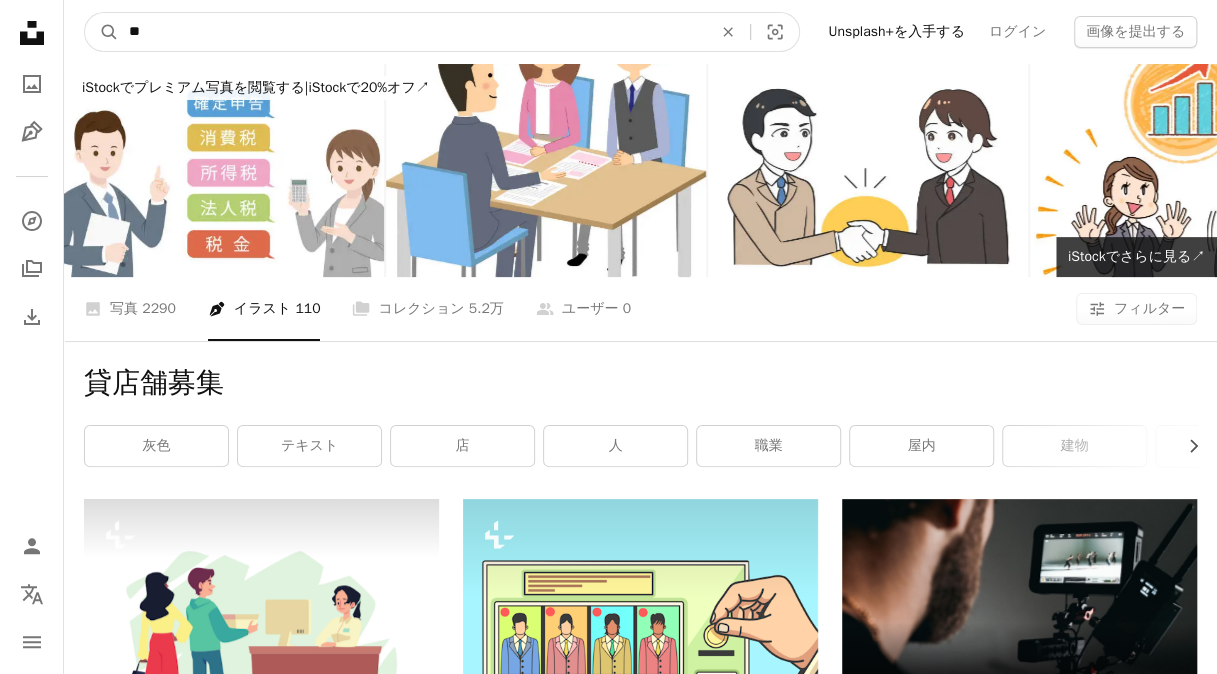 click on "A magnifying glass" at bounding box center [102, 32] 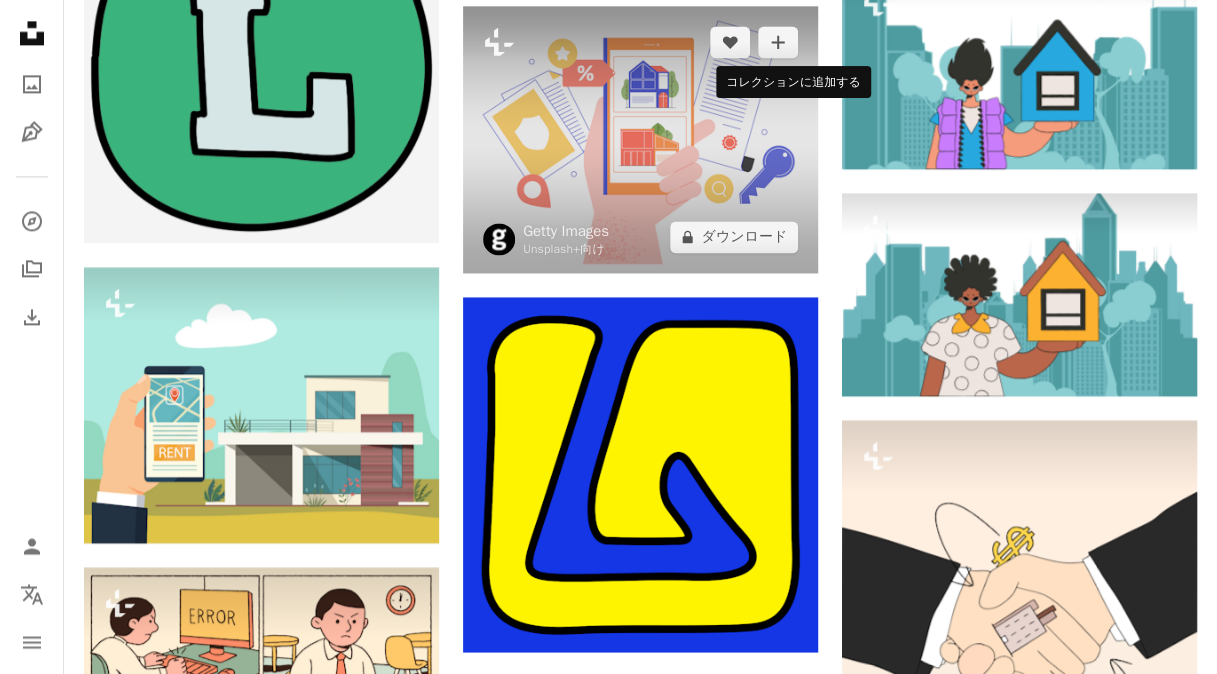 scroll, scrollTop: 1500, scrollLeft: 0, axis: vertical 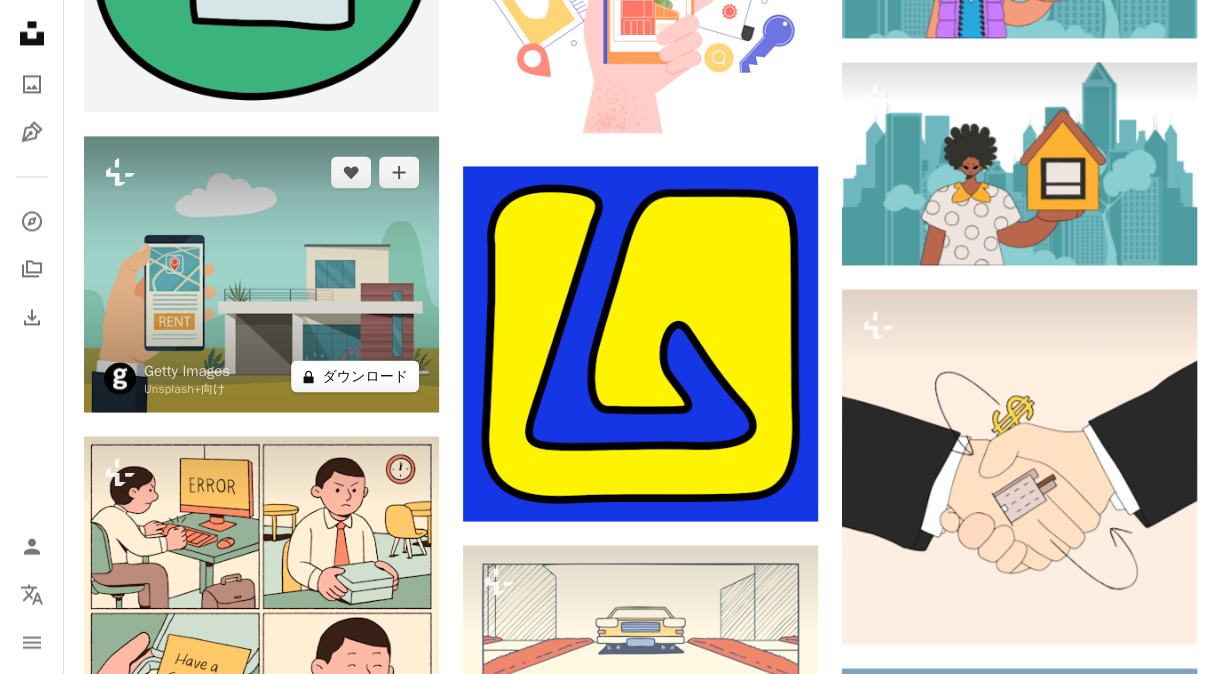 click on "A lock ダウンロード" at bounding box center (355, 376) 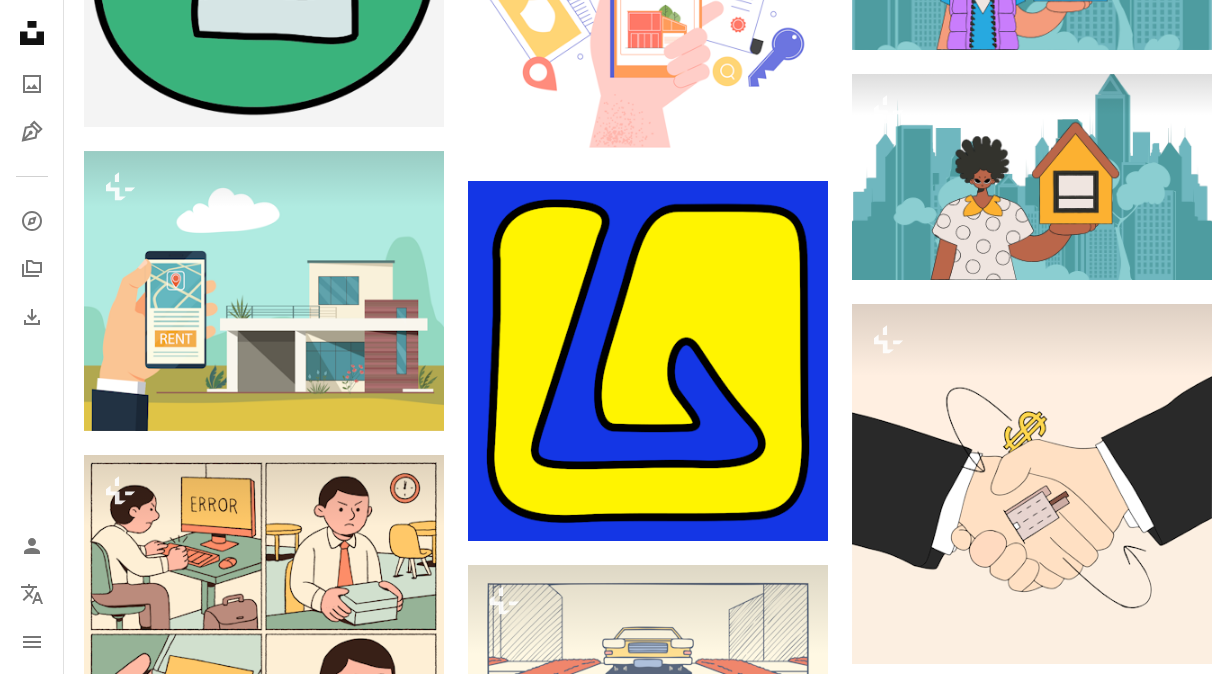 click on "An X shape 最高品質、そしてすぐに使用できる画像。 無制限にアクセスできます。 A plus sign 毎月追加されるメンバー限定コンテンツ A plus sign 無制限のロイヤリティフリーのダウンロード A plus sign イラスト  New A plus sign 法的保護の拡充 年別 62% オフ 月別 $16   $6 USD 月額 * Unsplash+ を入手する *年払いの場合、 $72 が前払い 税別。自動更新。いつでもキャンセル可能。" at bounding box center [616, 3171] 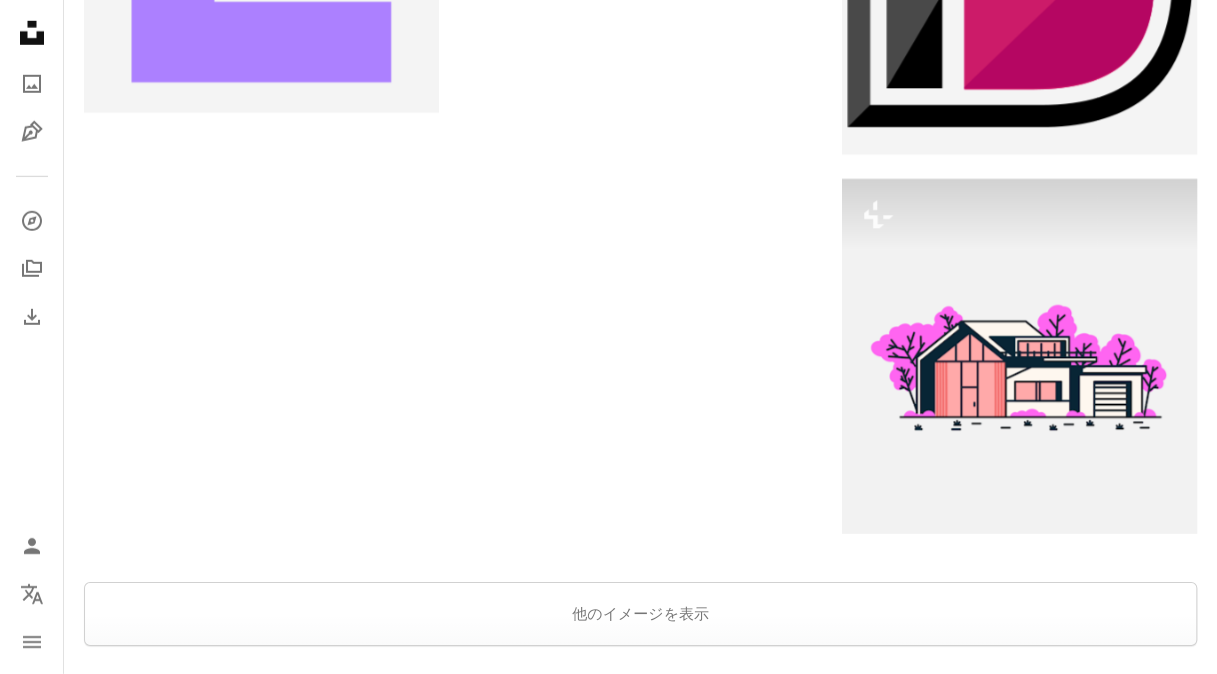 scroll, scrollTop: 2900, scrollLeft: 0, axis: vertical 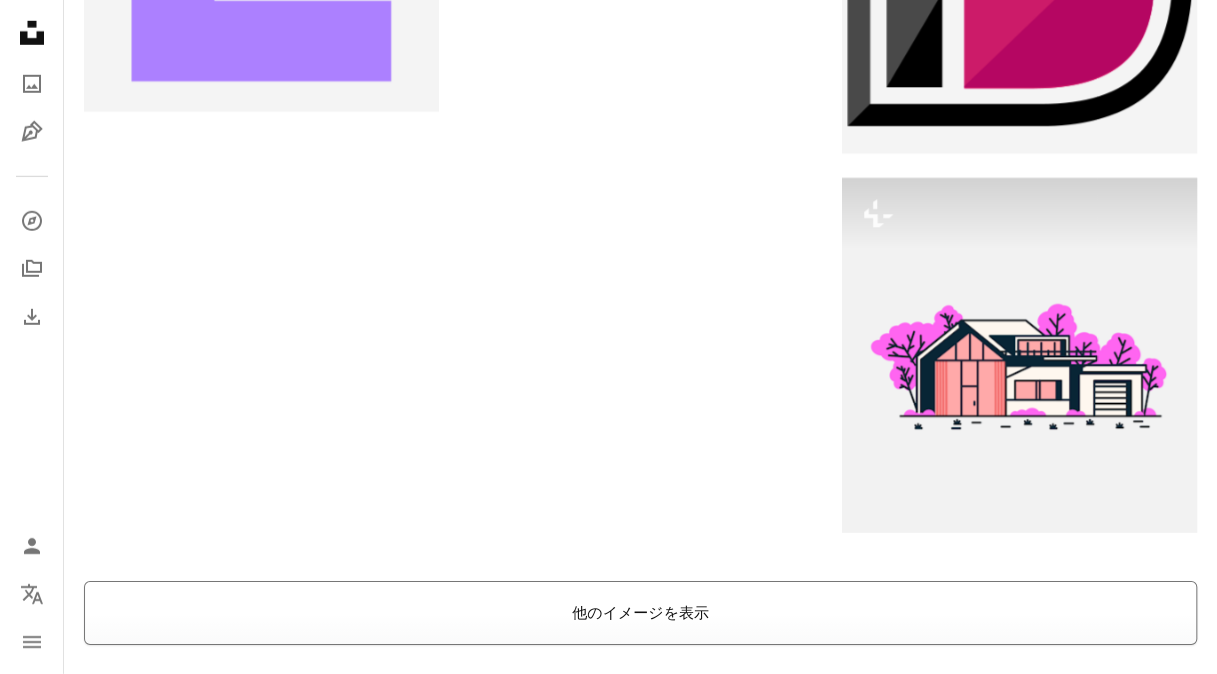 click on "他のイメージを表示" at bounding box center [640, 613] 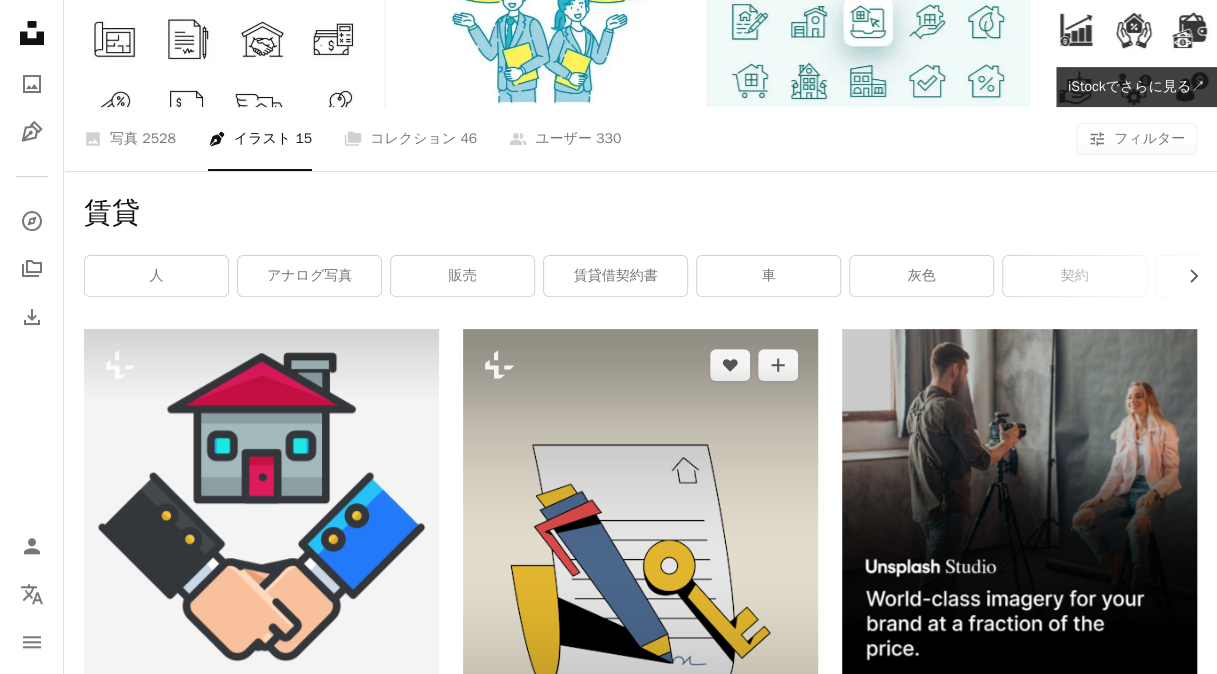 scroll, scrollTop: 0, scrollLeft: 0, axis: both 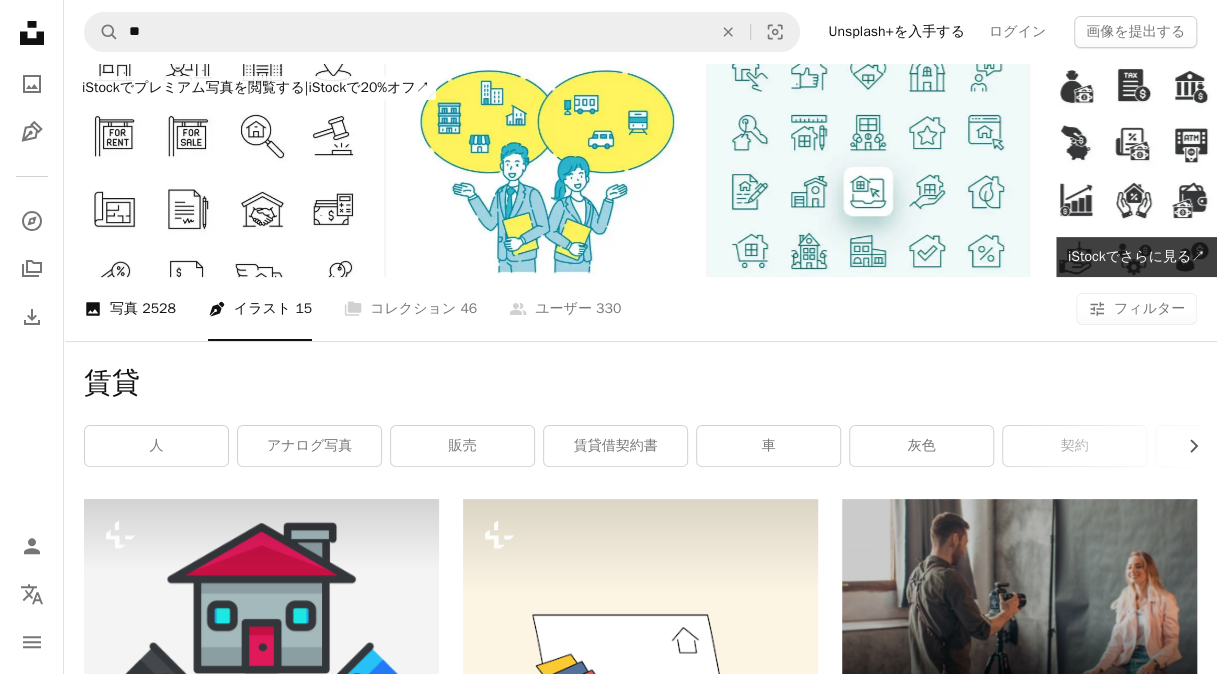 click on "A photo 写真   2528" at bounding box center (130, 309) 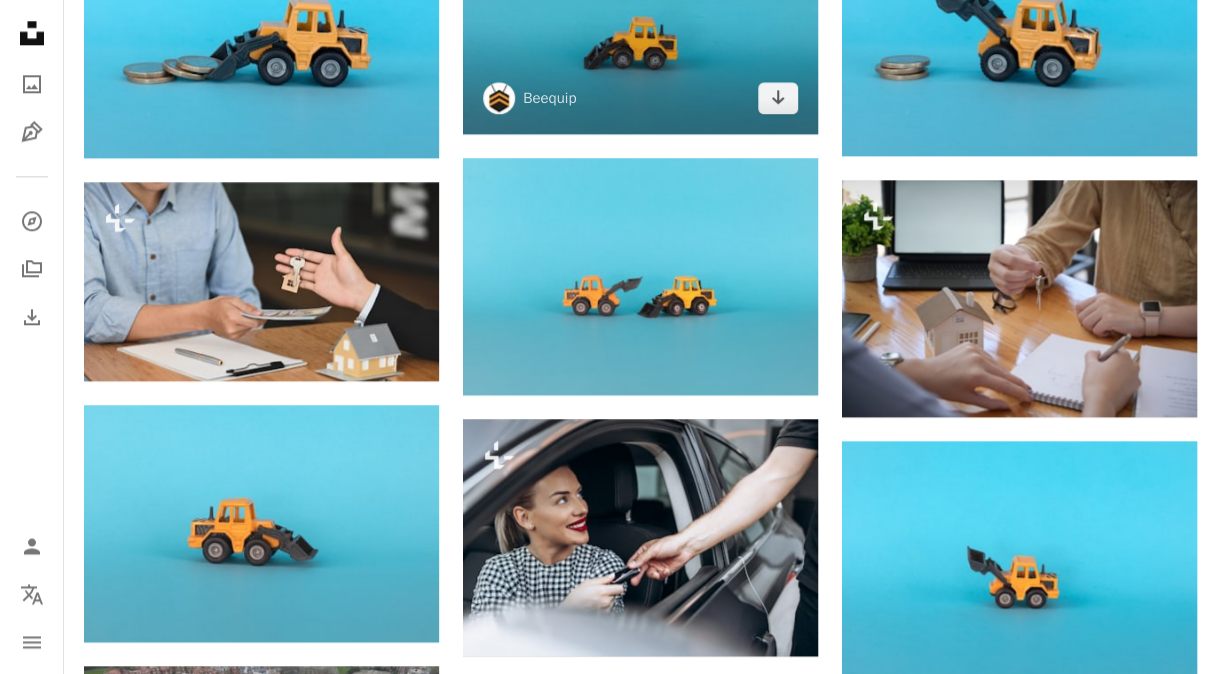 scroll, scrollTop: 1200, scrollLeft: 0, axis: vertical 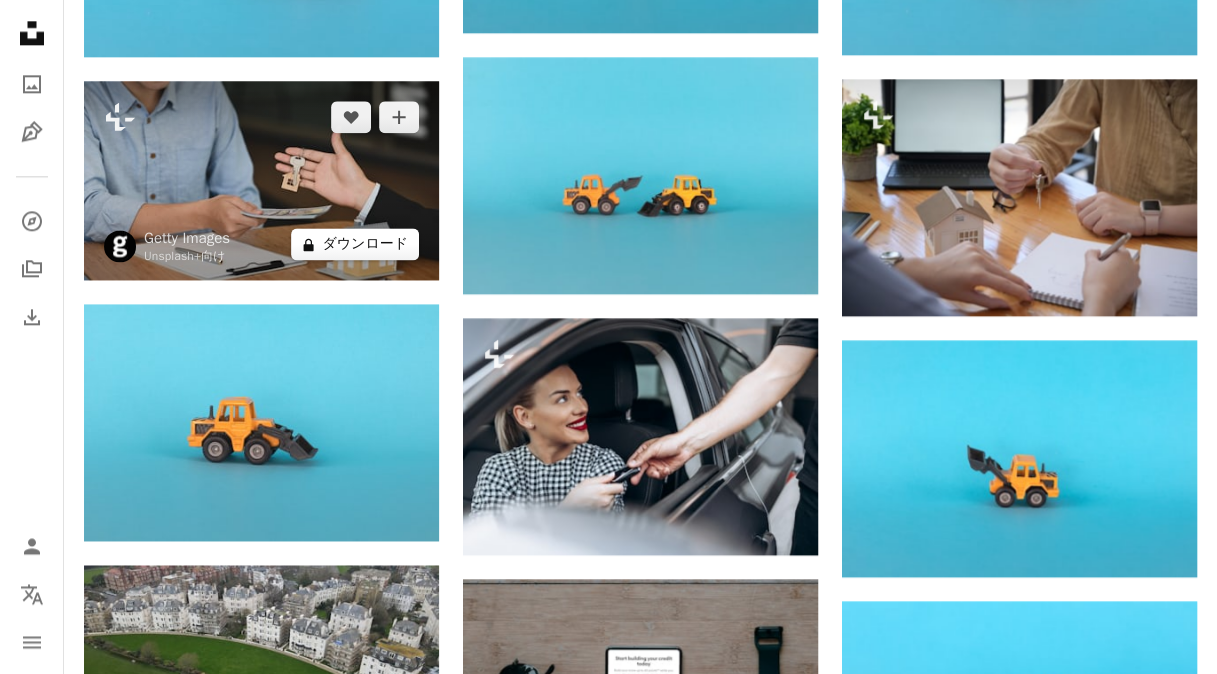 click on "A lock ダウンロード" at bounding box center [355, 244] 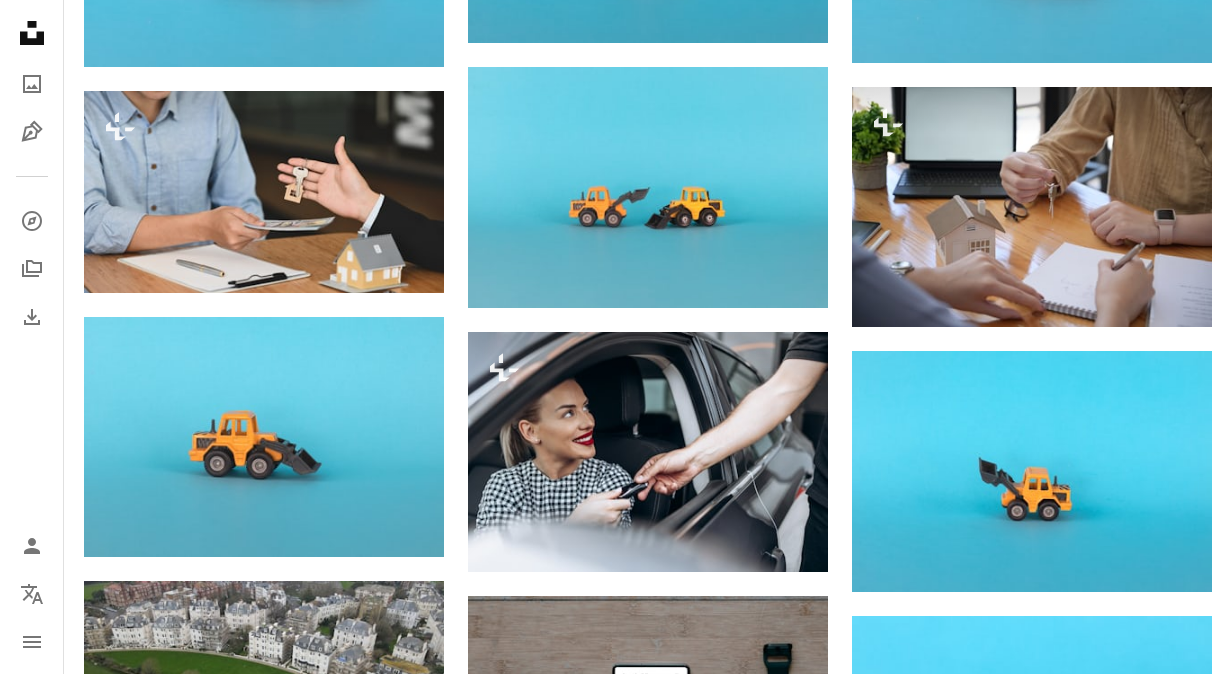 click on "An X shape 最高品質、そしてすぐに使用できる画像。 無制限にアクセスできます。 A plus sign 毎月追加されるメンバー限定コンテンツ A plus sign 無制限のロイヤリティフリーのダウンロード A plus sign イラスト  New A plus sign 法的保護の拡充 年別 62% オフ 月別 $16   $6 USD 月額 * Unsplash+ を入手する *年払いの場合、 $72 が前払い 税別。自動更新。いつでもキャンセル可能。" at bounding box center [616, 2811] 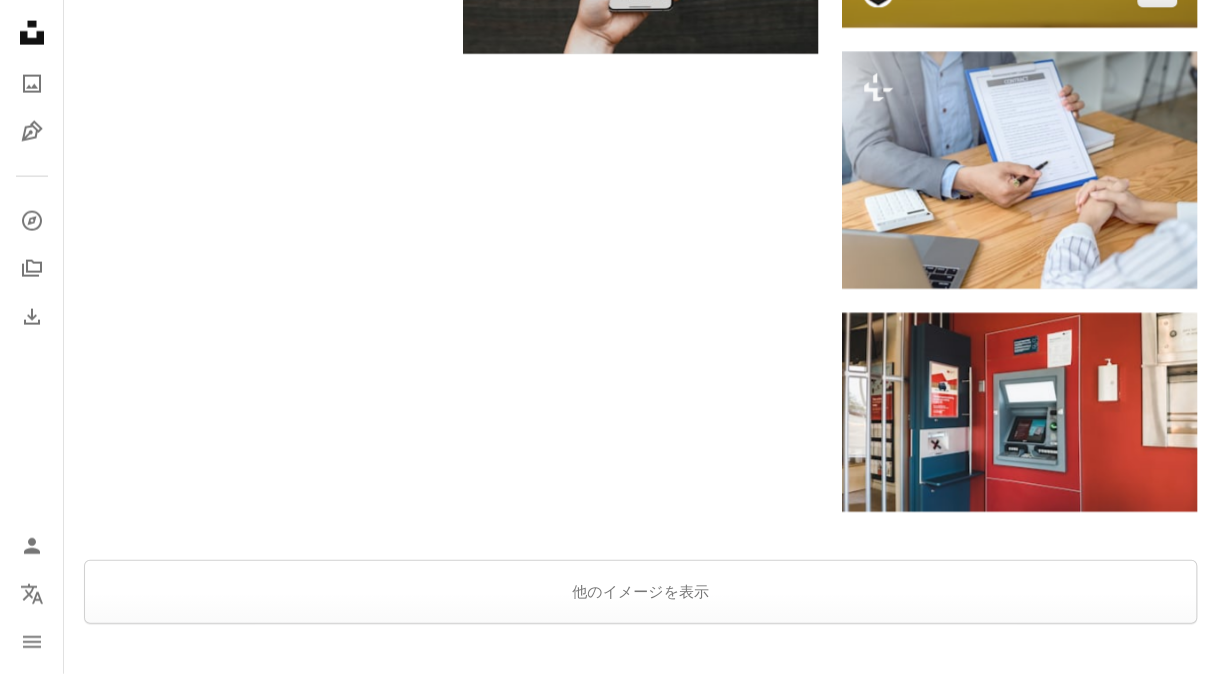 scroll, scrollTop: 2400, scrollLeft: 0, axis: vertical 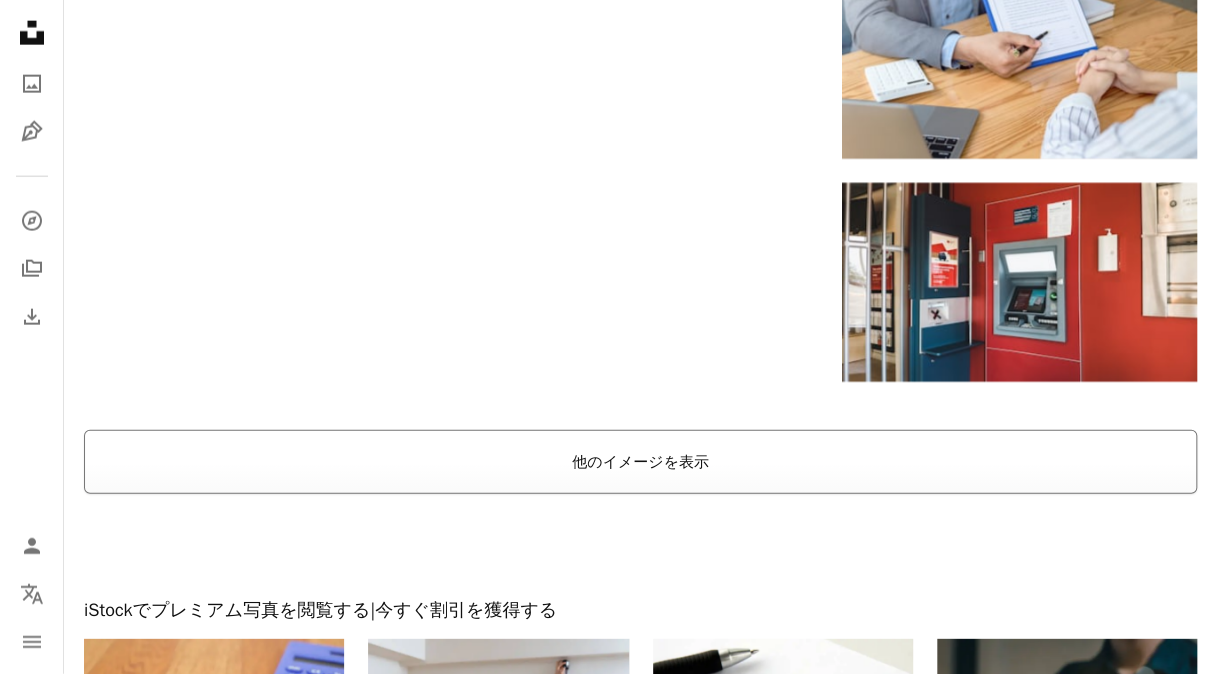 click on "他のイメージを表示" at bounding box center [640, 462] 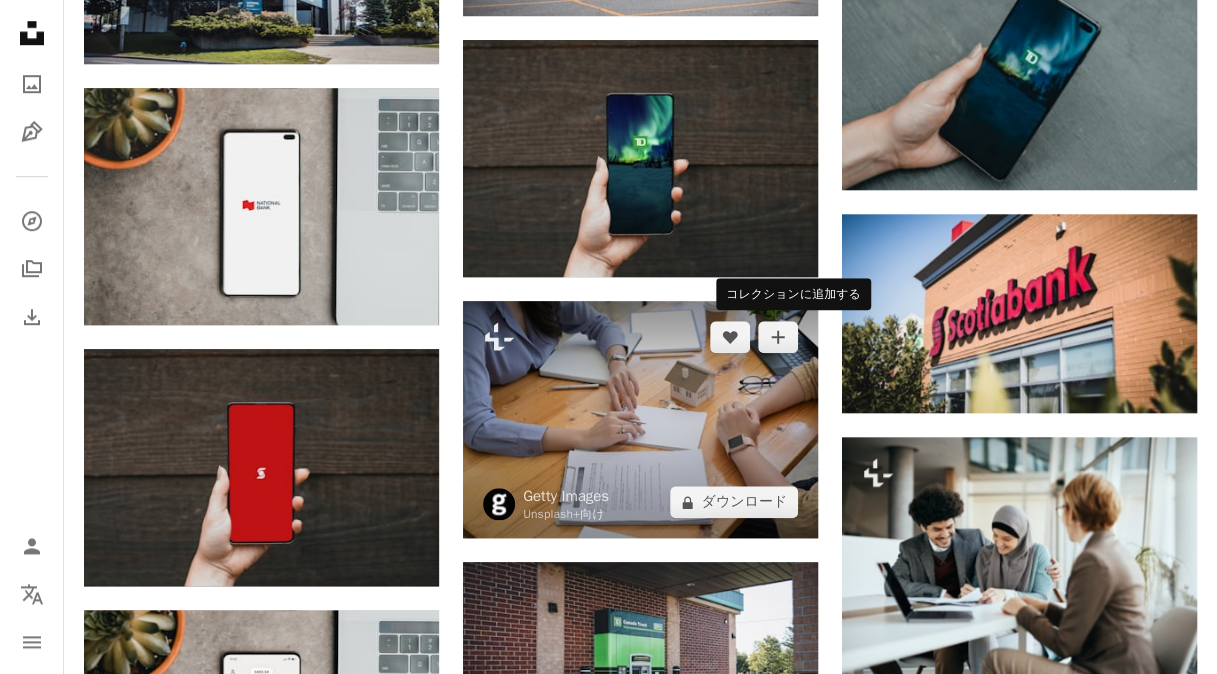 scroll, scrollTop: 4400, scrollLeft: 0, axis: vertical 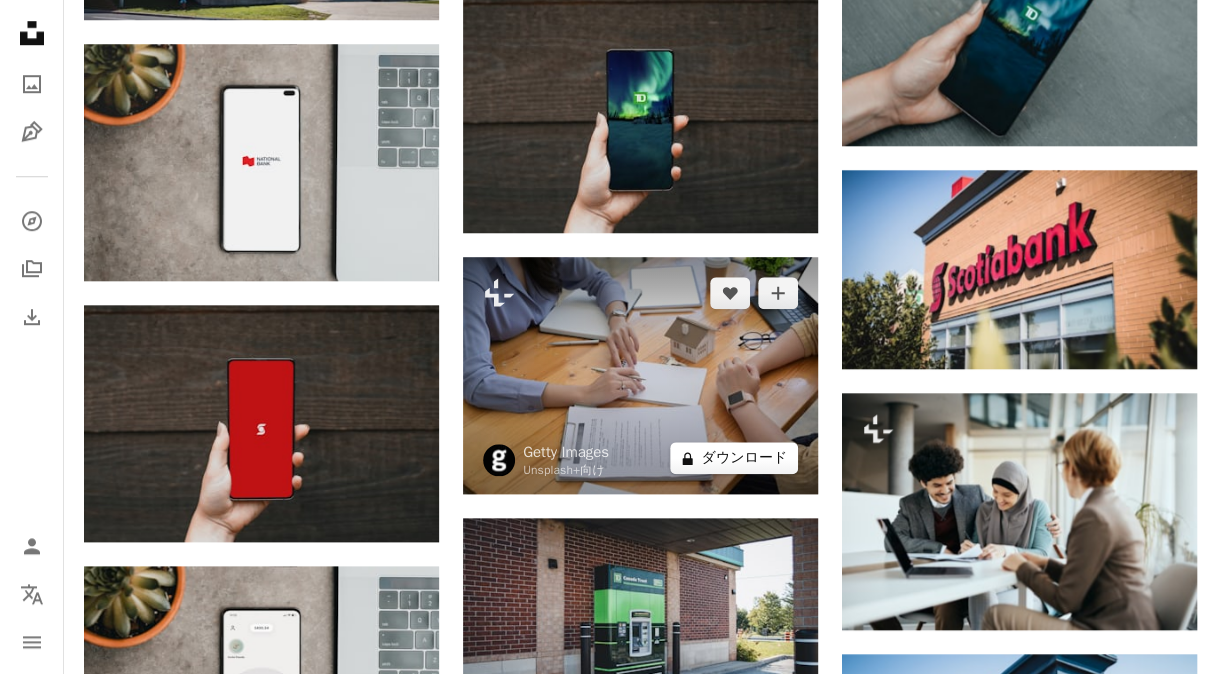 click on "A lock ダウンロード" at bounding box center (734, 458) 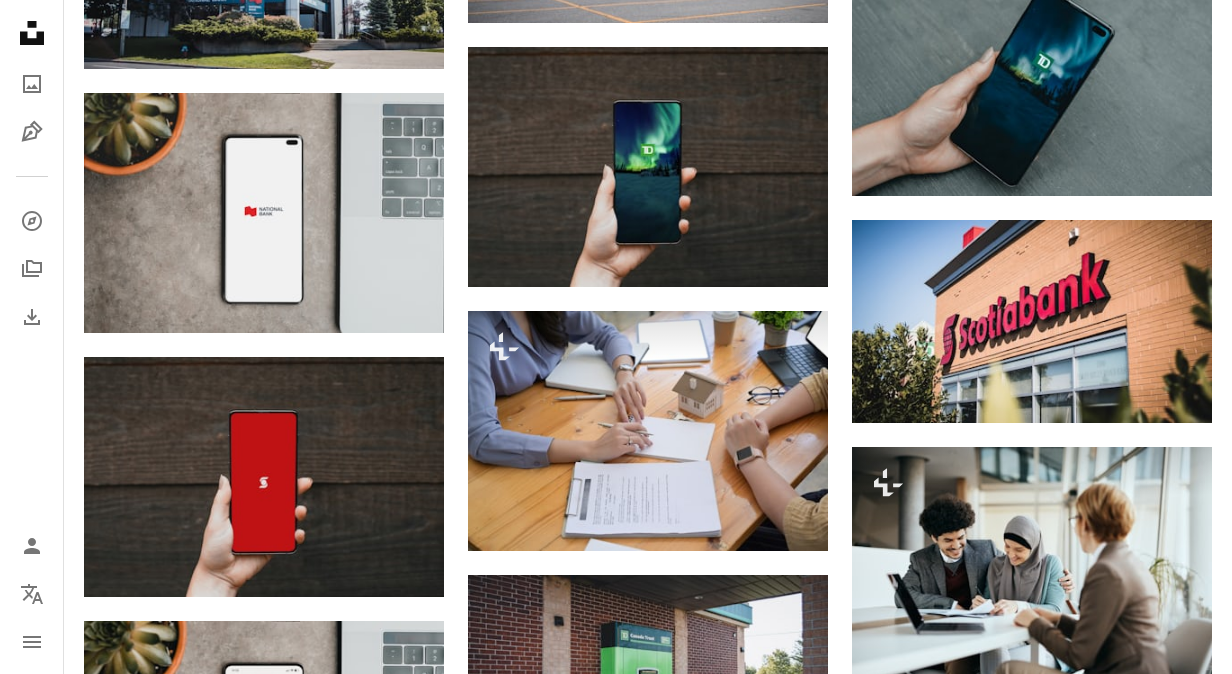 click on "An X shape 最高品質、そしてすぐに使用できる画像。 無制限にアクセスできます。 A plus sign 毎月追加されるメンバー限定コンテンツ A plus sign 無制限のロイヤリティフリーのダウンロード A plus sign イラスト  New A plus sign 法的保護の拡充 年別 62% オフ 月別 $16   $6 USD 月額 * Unsplash+ を入手する *年払いの場合、 $72 が前払い 税別。自動更新。いつでもキャンセル可能。" at bounding box center (616, 4510) 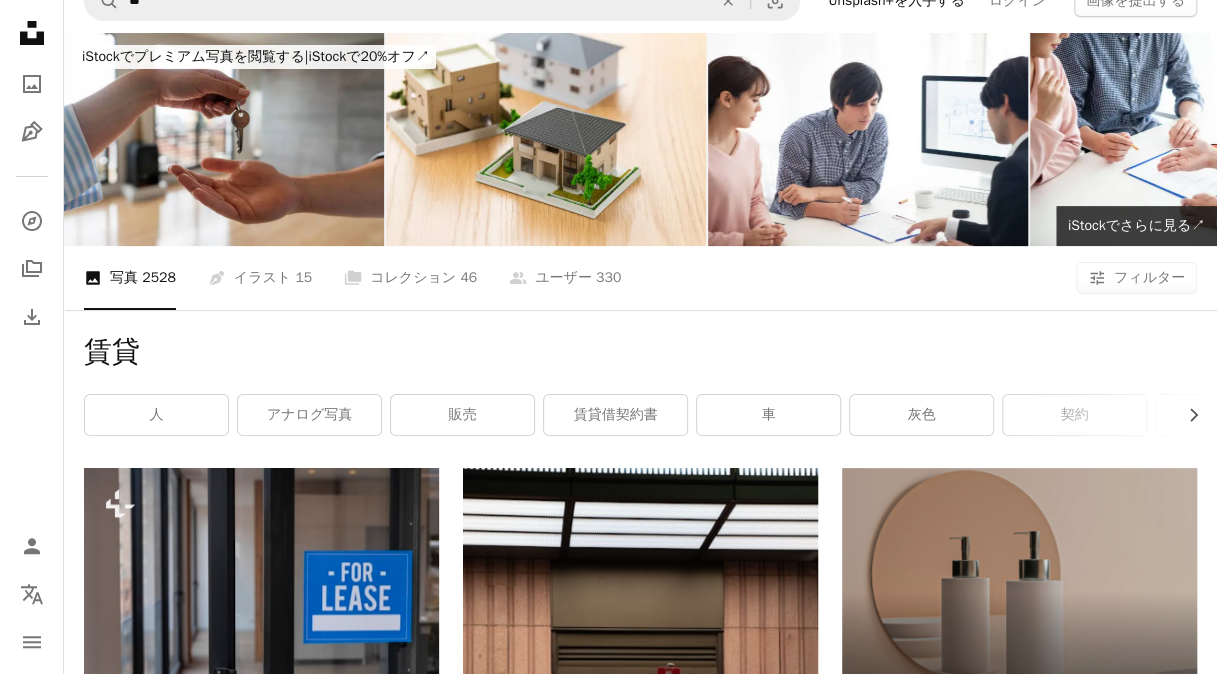 scroll, scrollTop: 0, scrollLeft: 0, axis: both 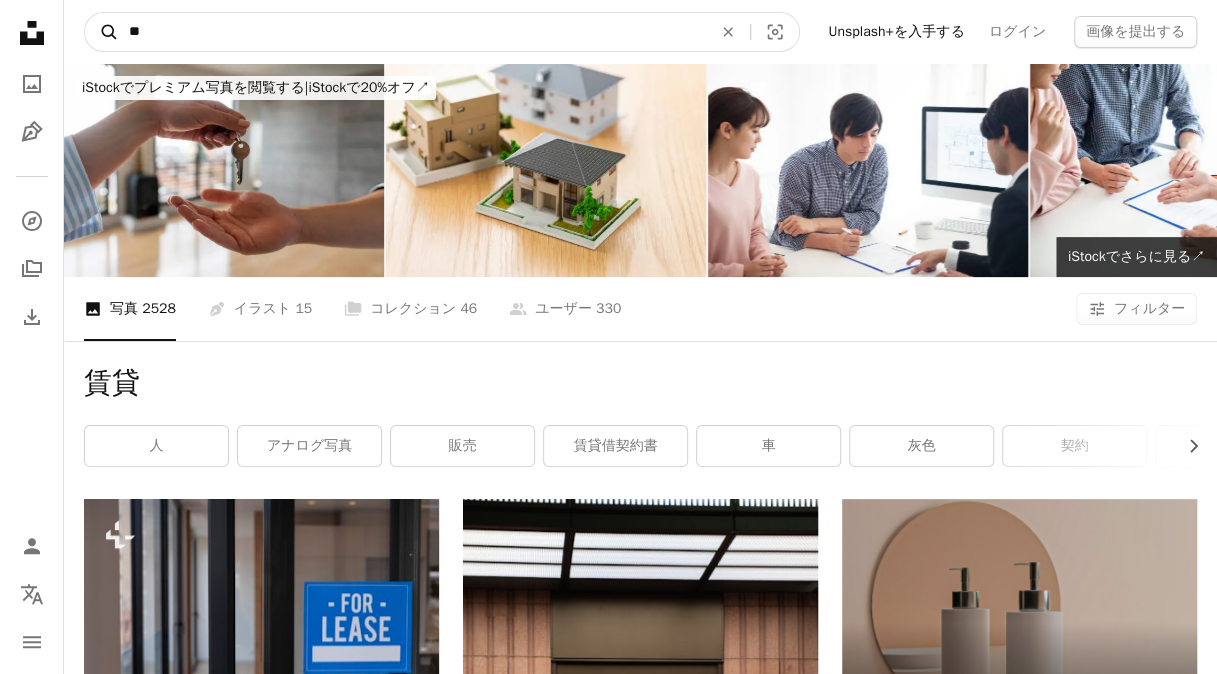 drag, startPoint x: 171, startPoint y: 31, endPoint x: 108, endPoint y: 24, distance: 63.387695 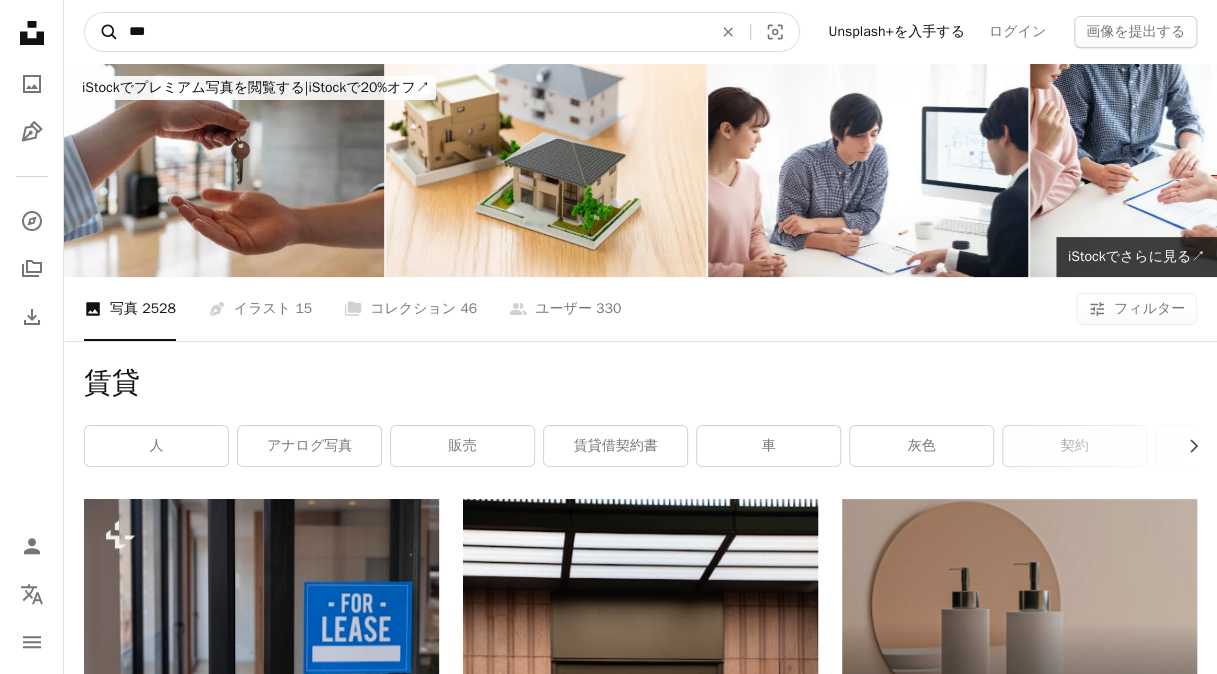 type on "***" 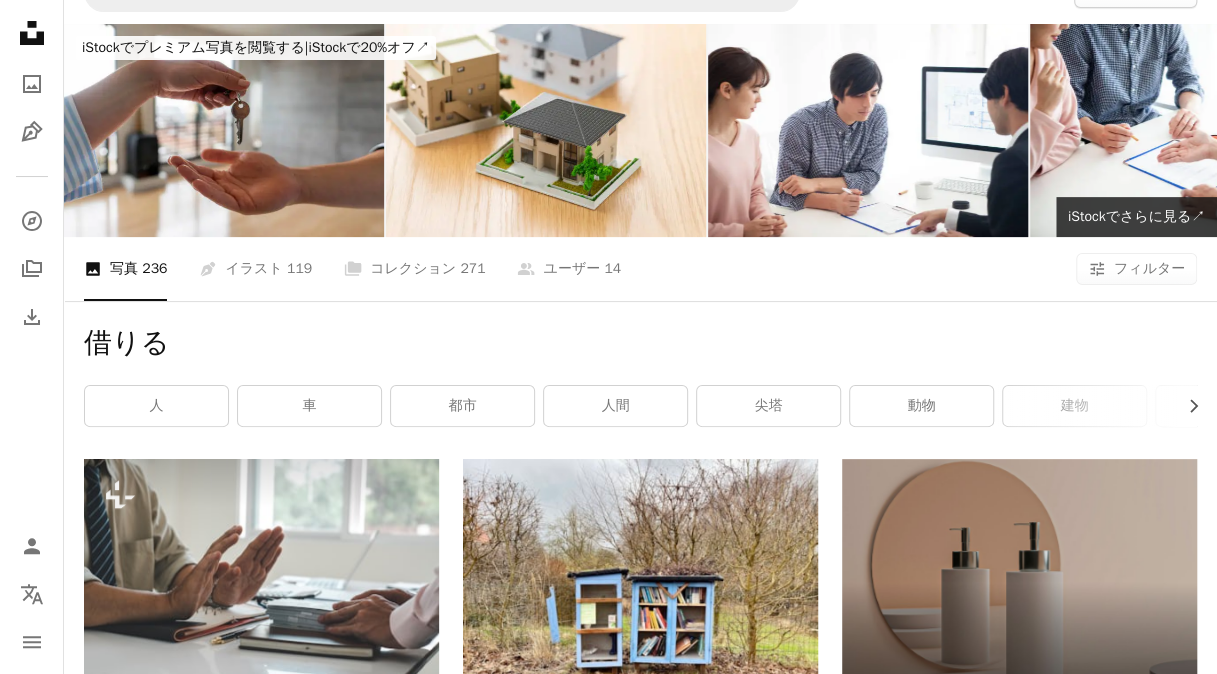 scroll, scrollTop: 0, scrollLeft: 0, axis: both 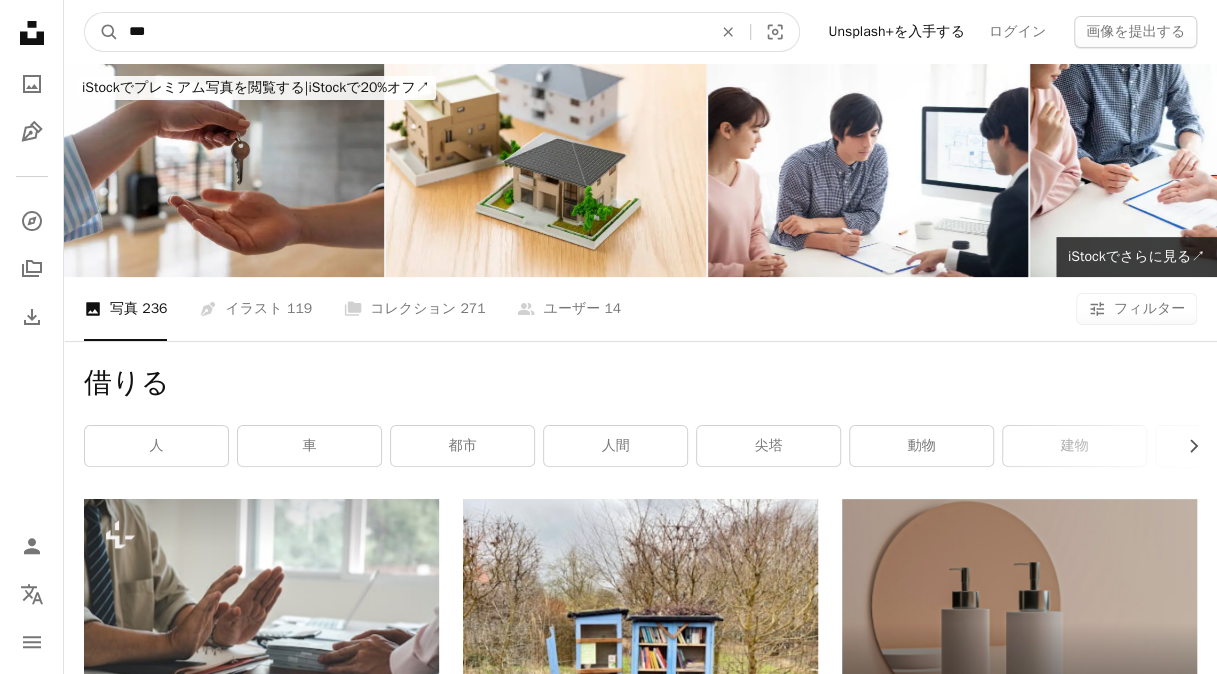 drag, startPoint x: 190, startPoint y: 36, endPoint x: 67, endPoint y: 19, distance: 124.16924 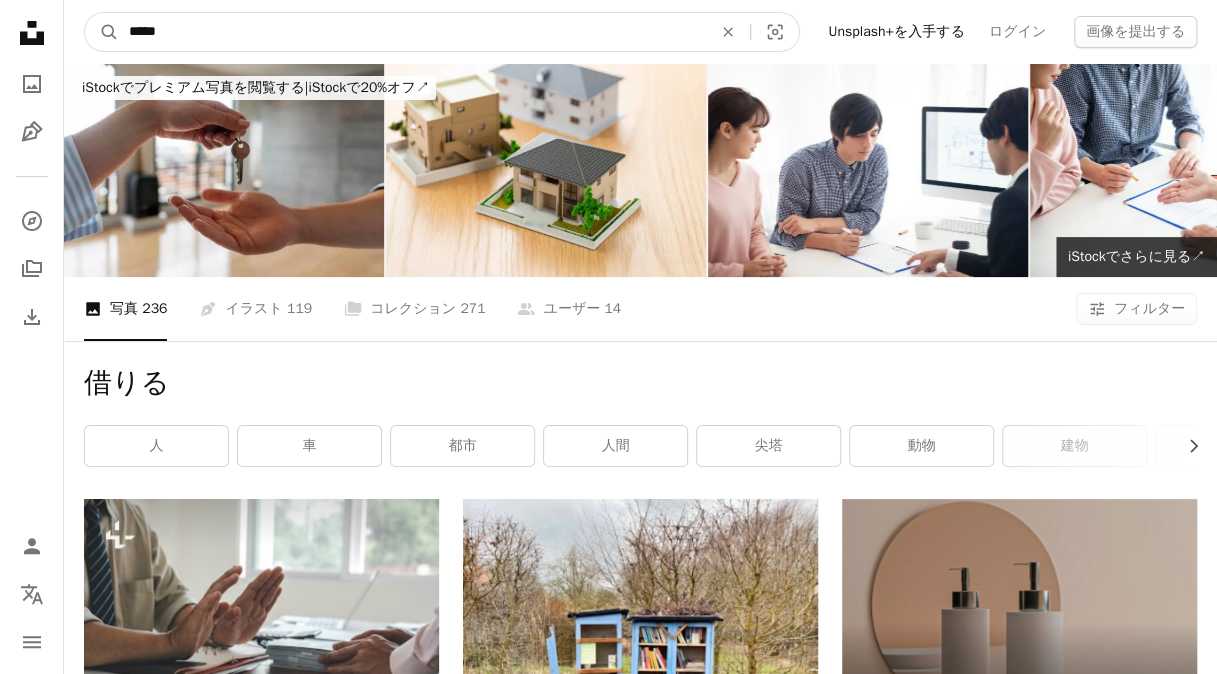 type on "**" 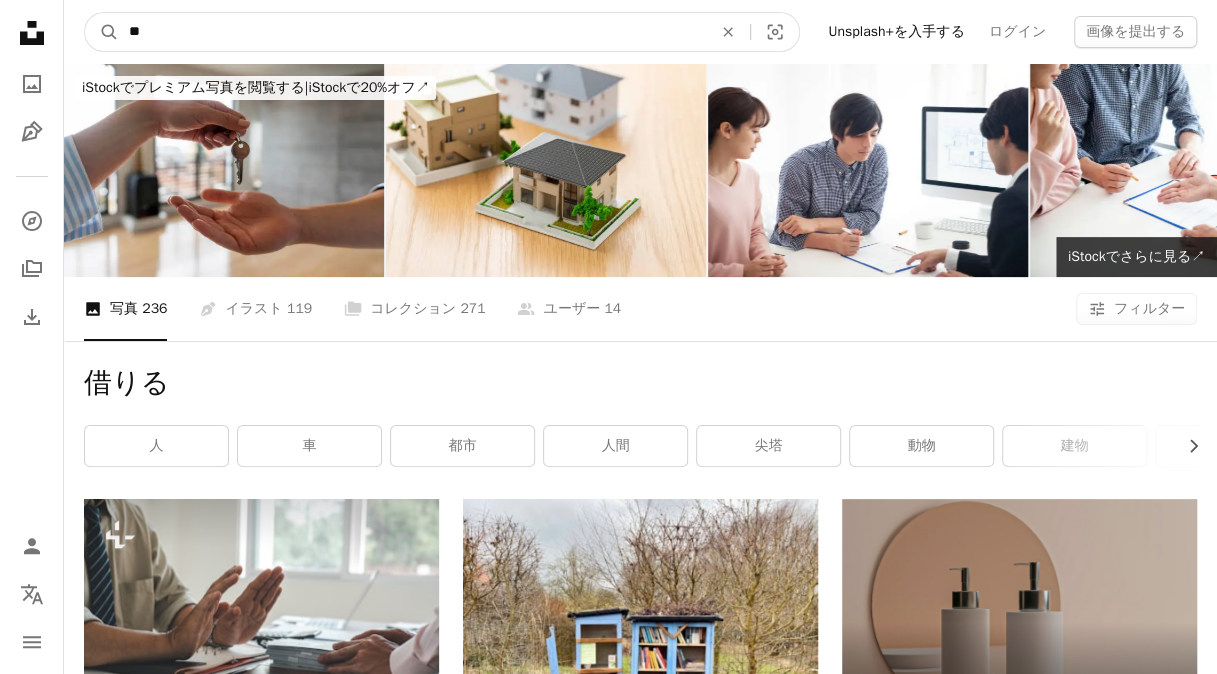 click on "A magnifying glass" at bounding box center [102, 32] 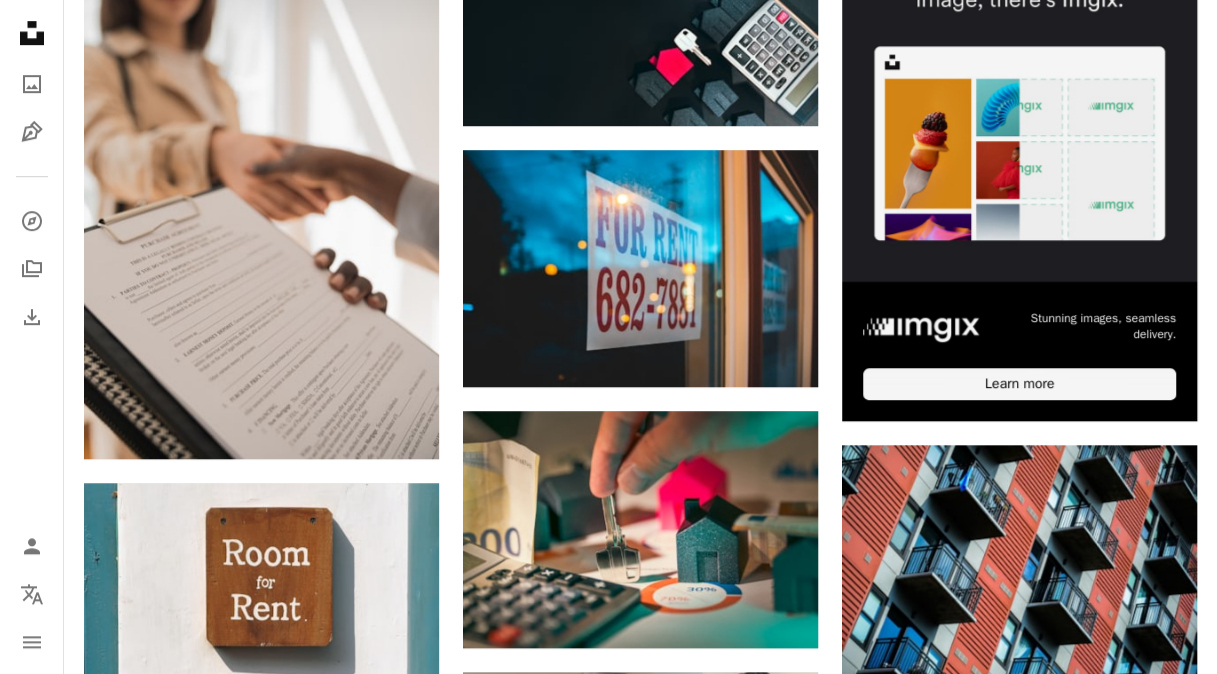 scroll, scrollTop: 600, scrollLeft: 0, axis: vertical 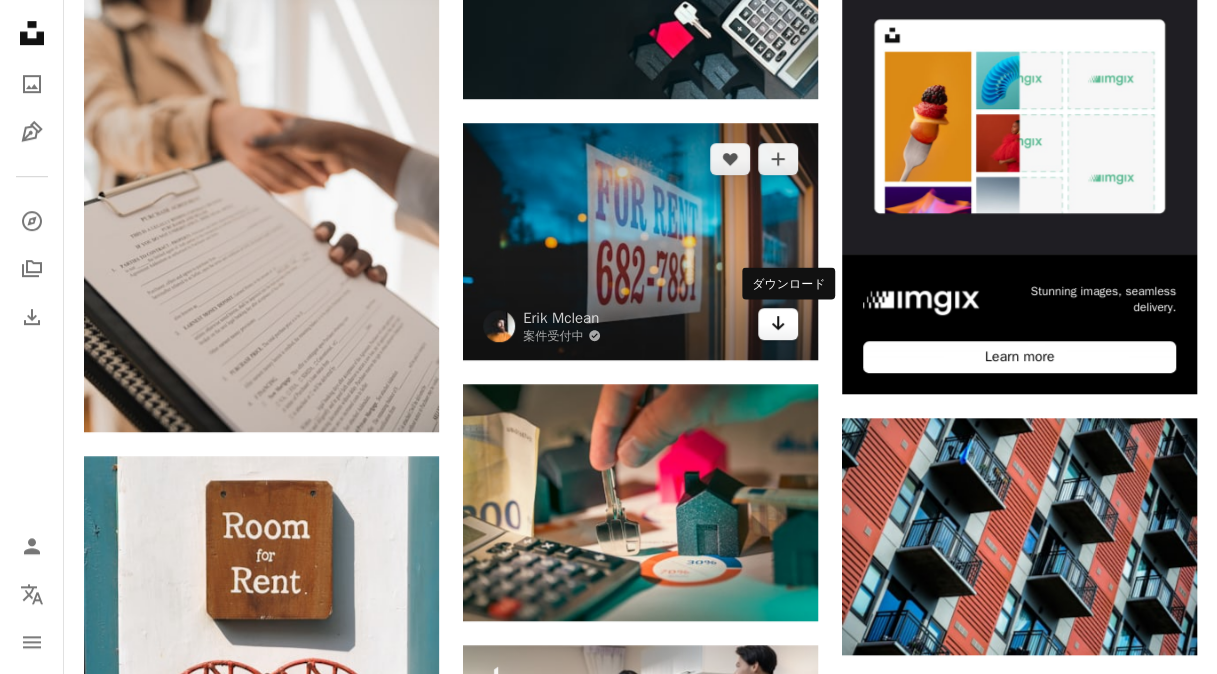 click on "Arrow pointing down" at bounding box center [778, 324] 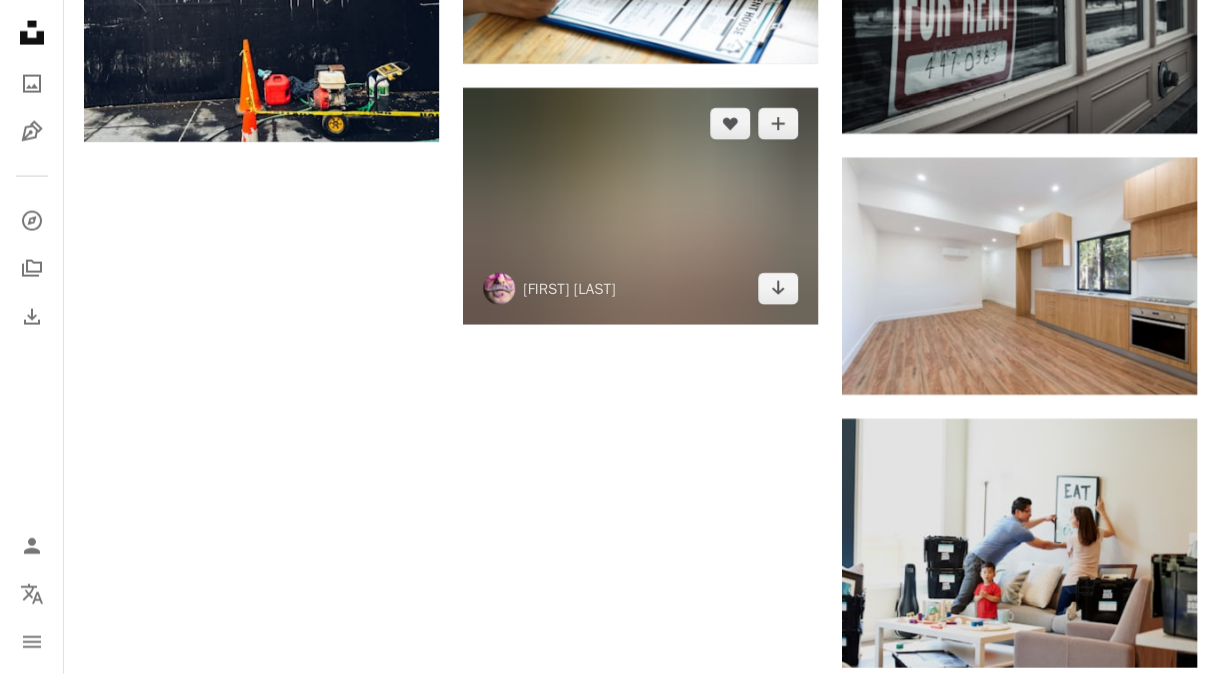 scroll, scrollTop: 2400, scrollLeft: 0, axis: vertical 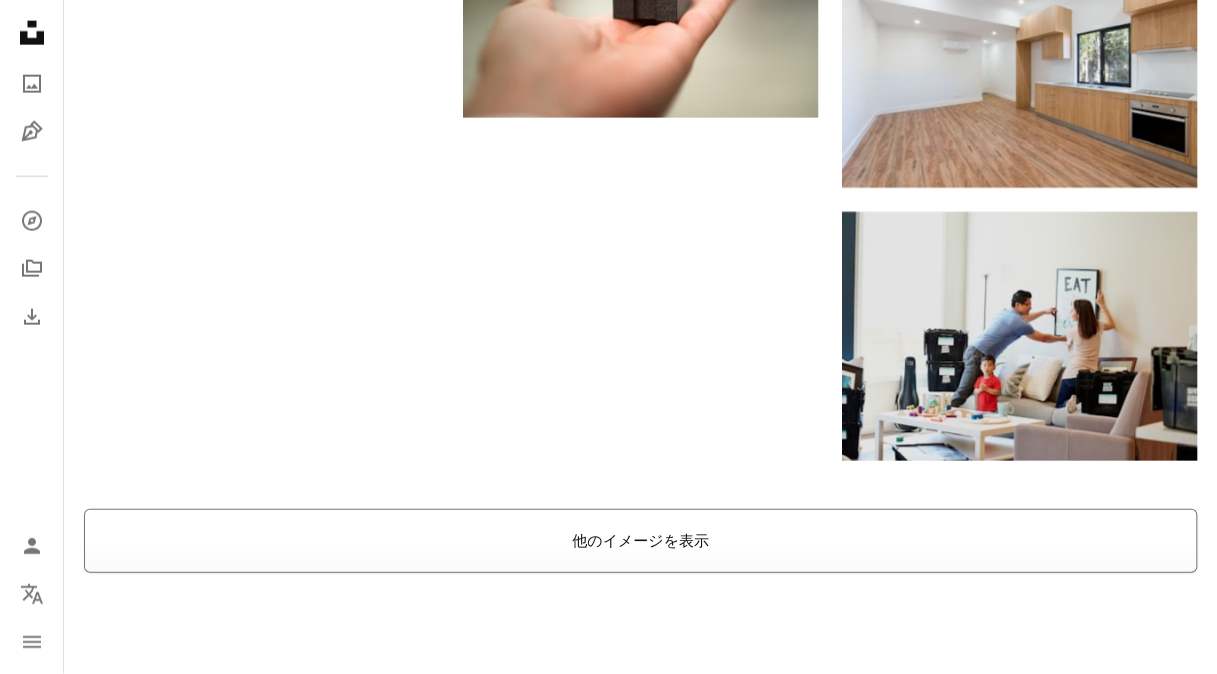 click on "他のイメージを表示" at bounding box center (640, 541) 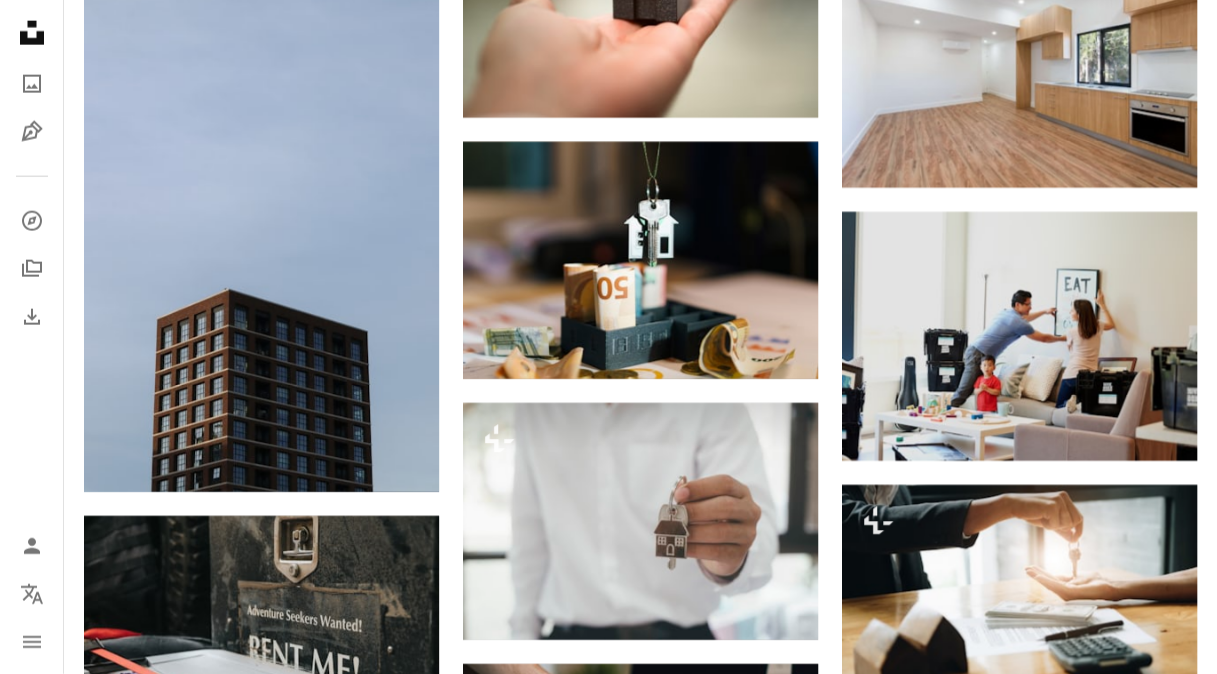 scroll, scrollTop: 2700, scrollLeft: 0, axis: vertical 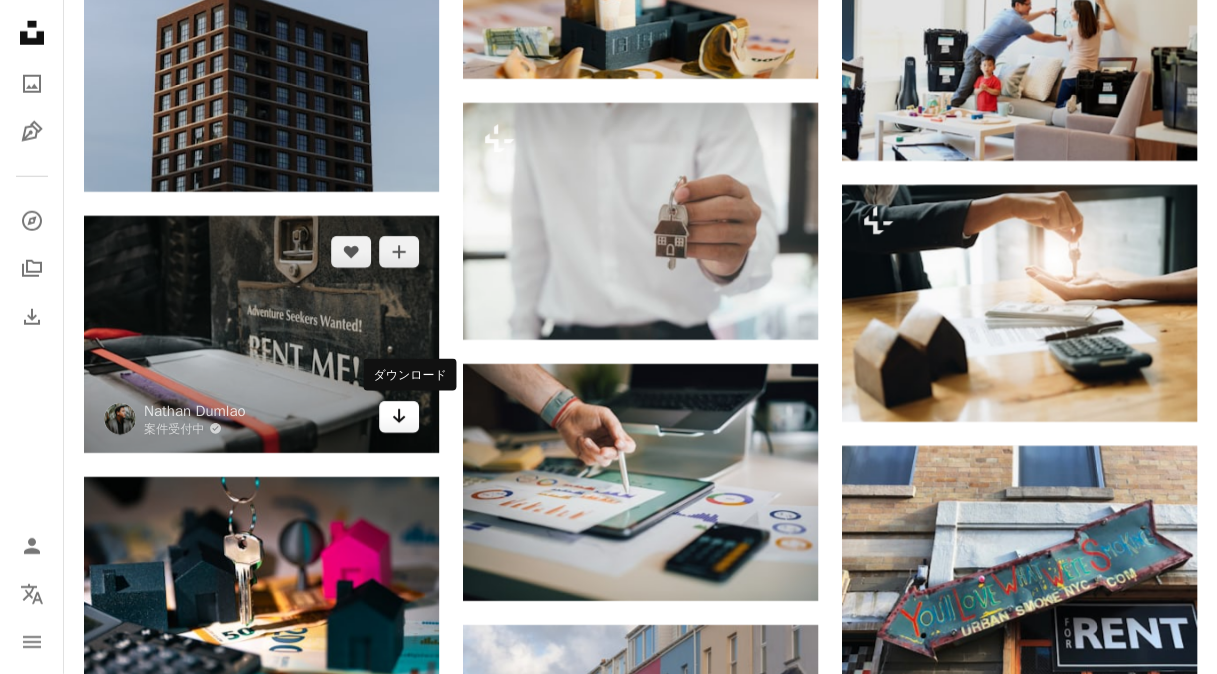 click on "Arrow pointing down" 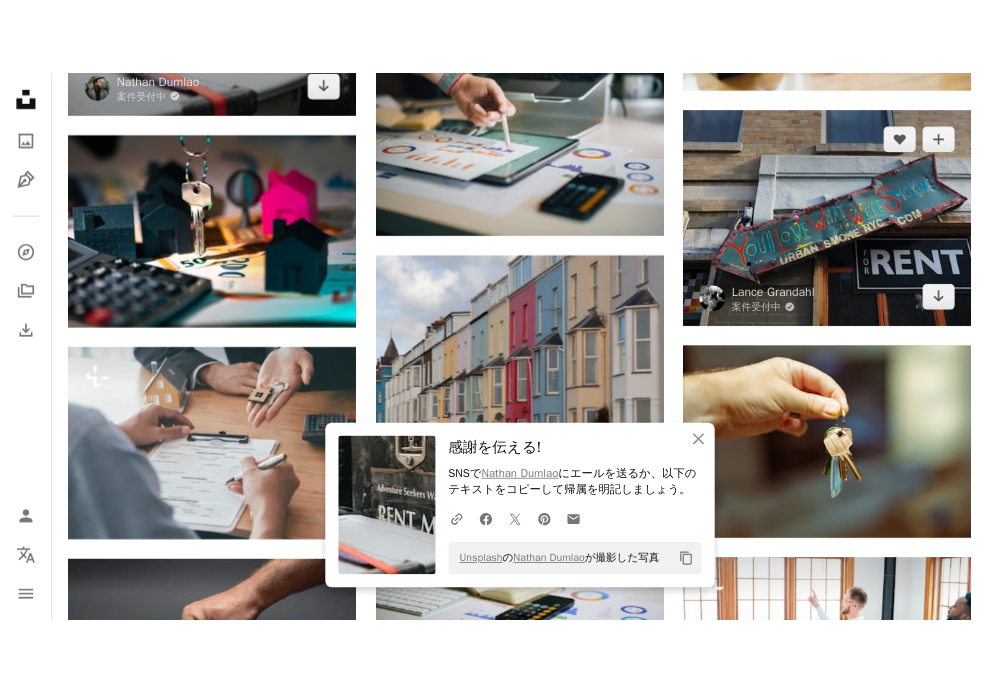 scroll, scrollTop: 2609, scrollLeft: 0, axis: vertical 